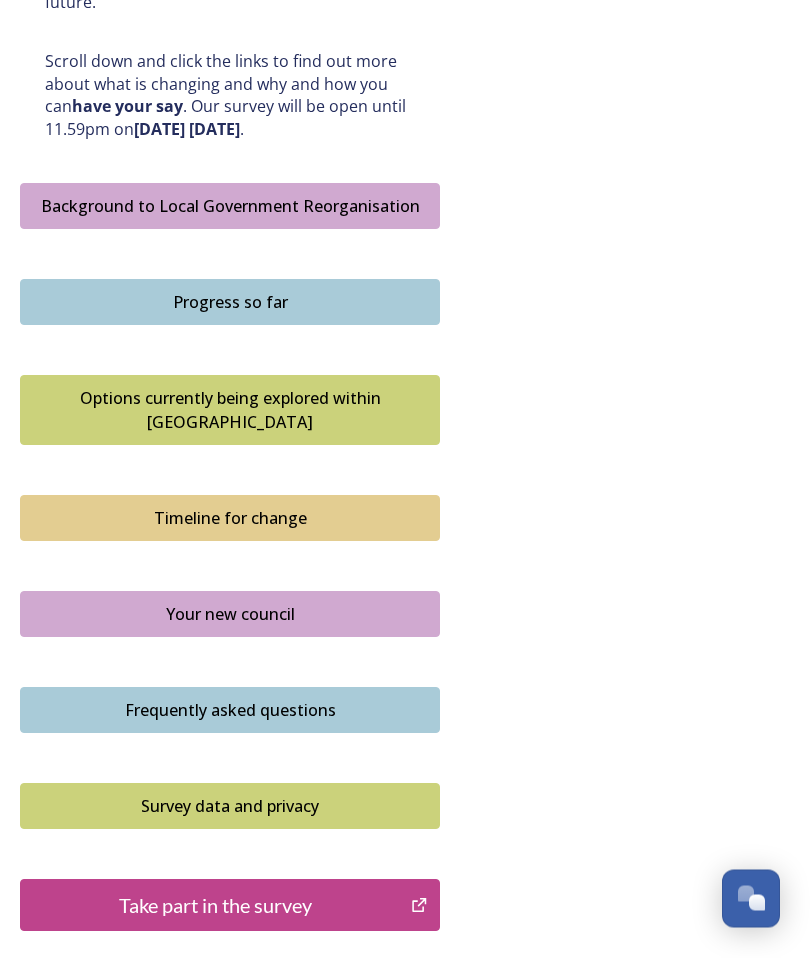 scroll, scrollTop: 1137, scrollLeft: 0, axis: vertical 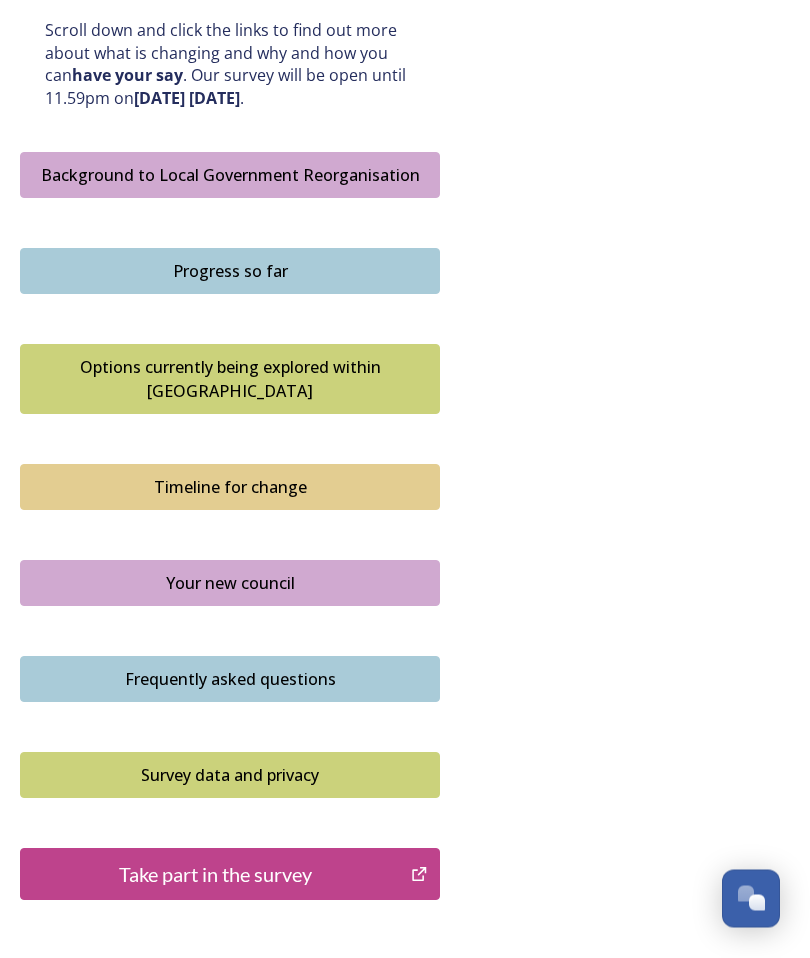 click on "Take part in the survey" at bounding box center [230, 875] 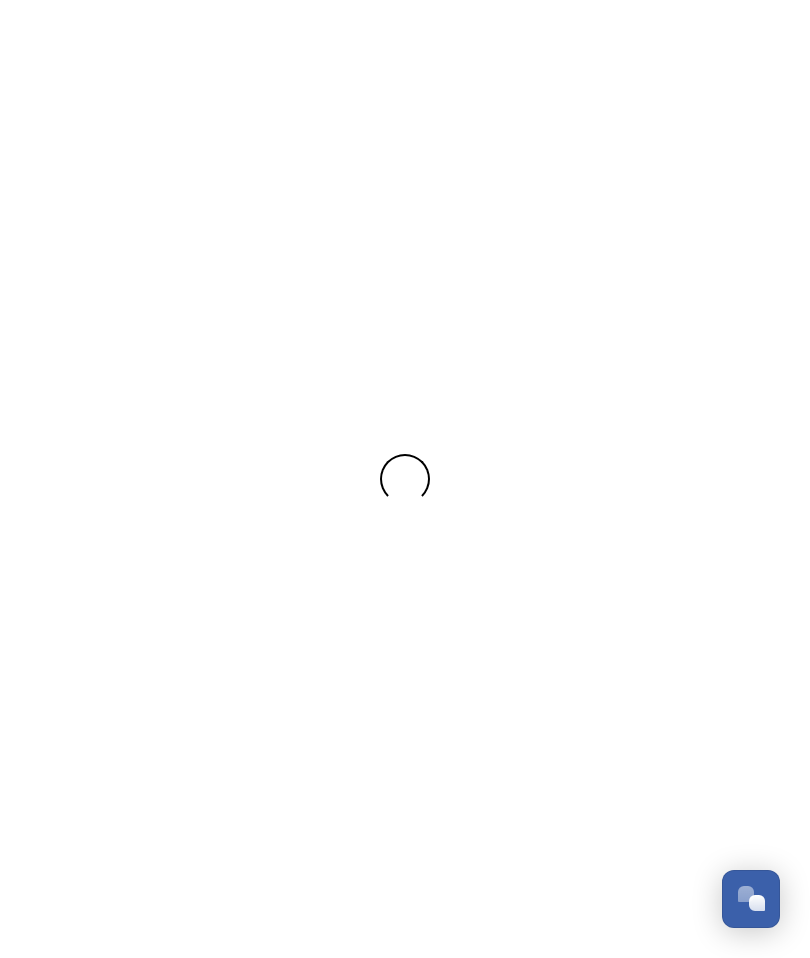 scroll, scrollTop: 0, scrollLeft: 0, axis: both 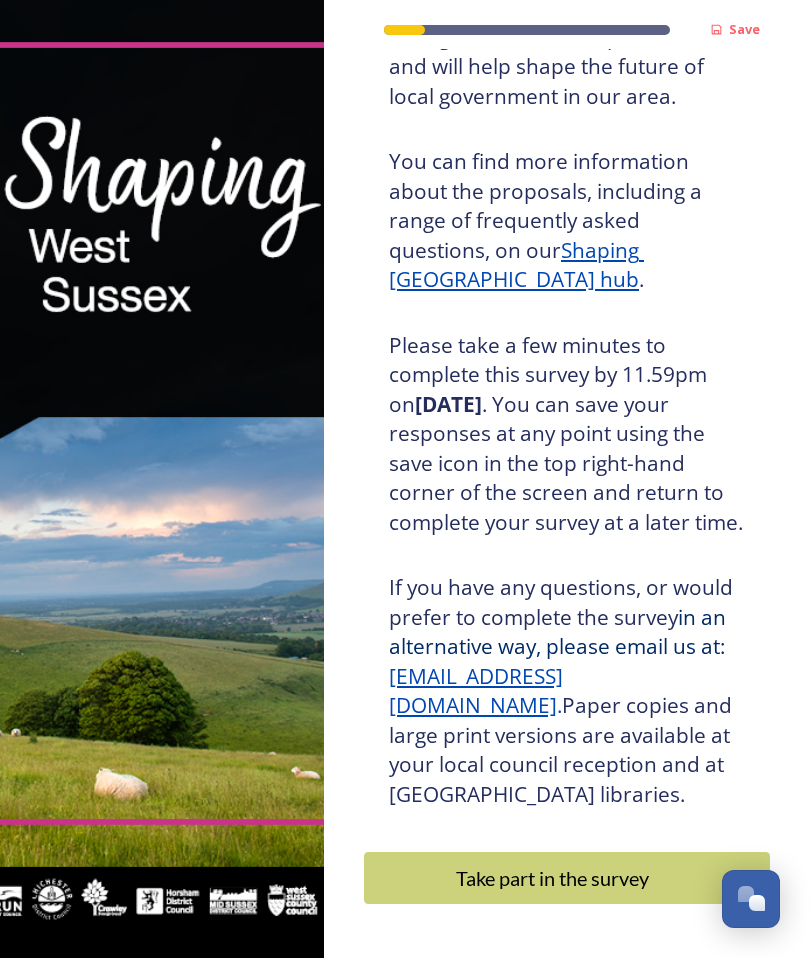 click on "Take part in the survey" at bounding box center [552, 878] 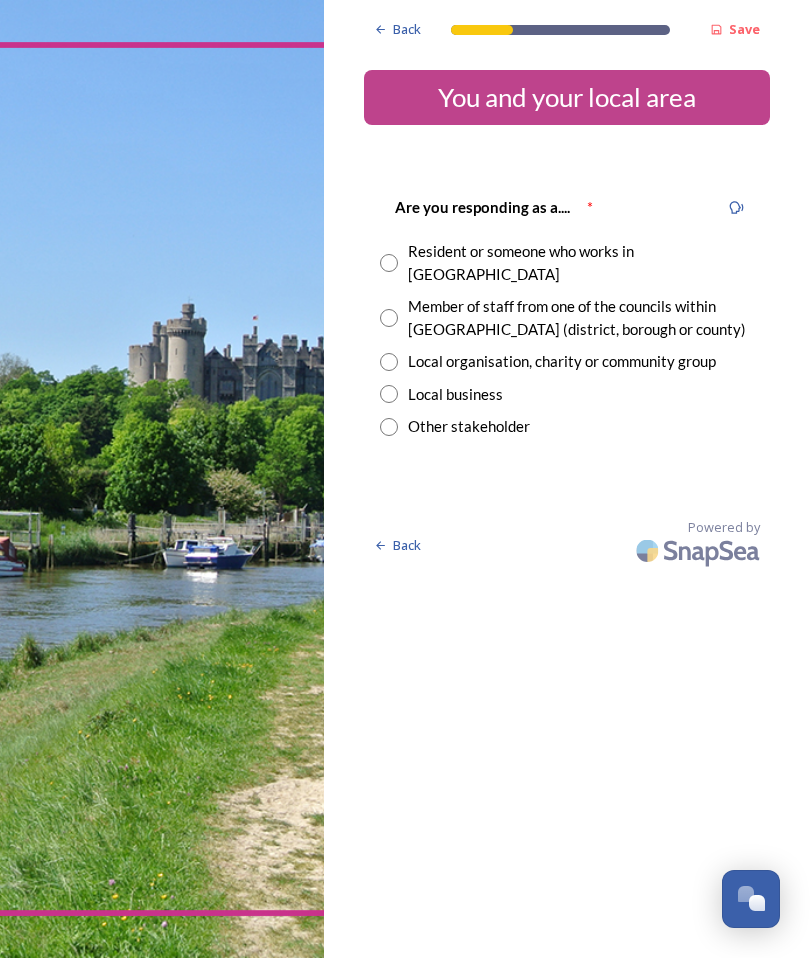 click at bounding box center [389, 263] 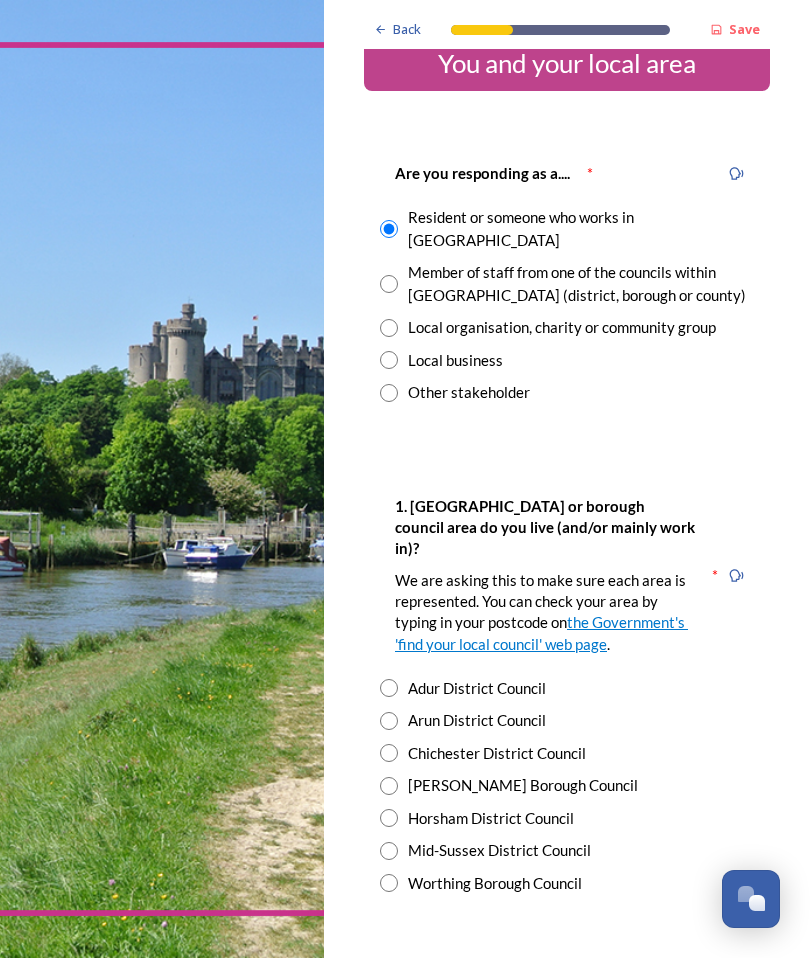 scroll, scrollTop: 47, scrollLeft: 0, axis: vertical 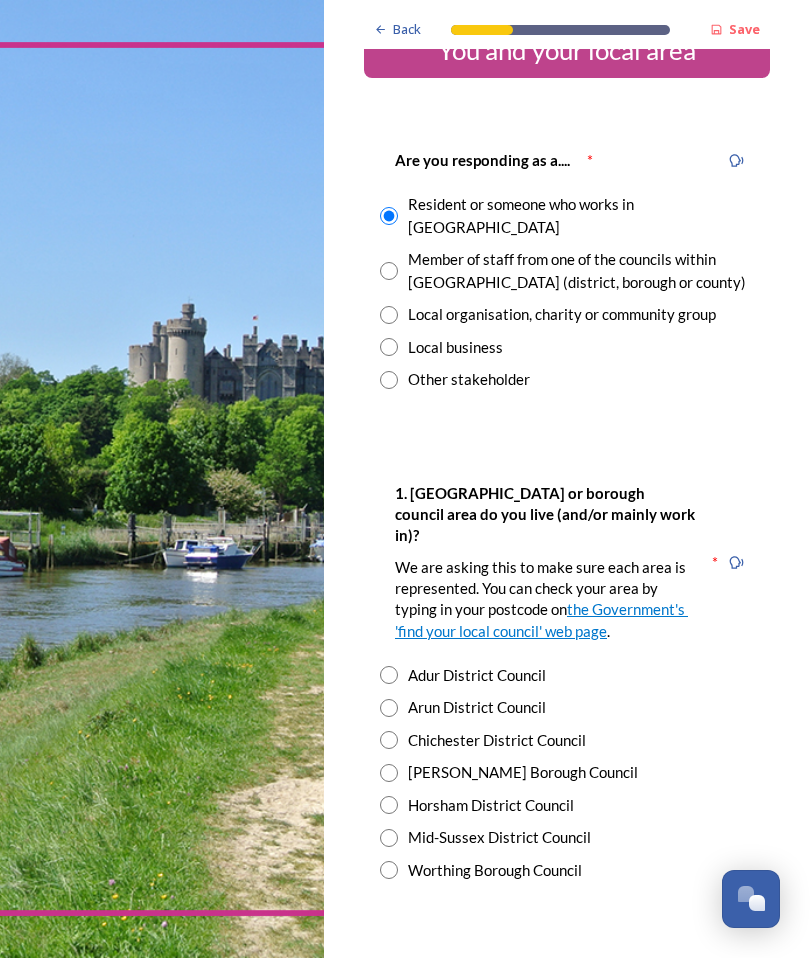 click at bounding box center [389, 740] 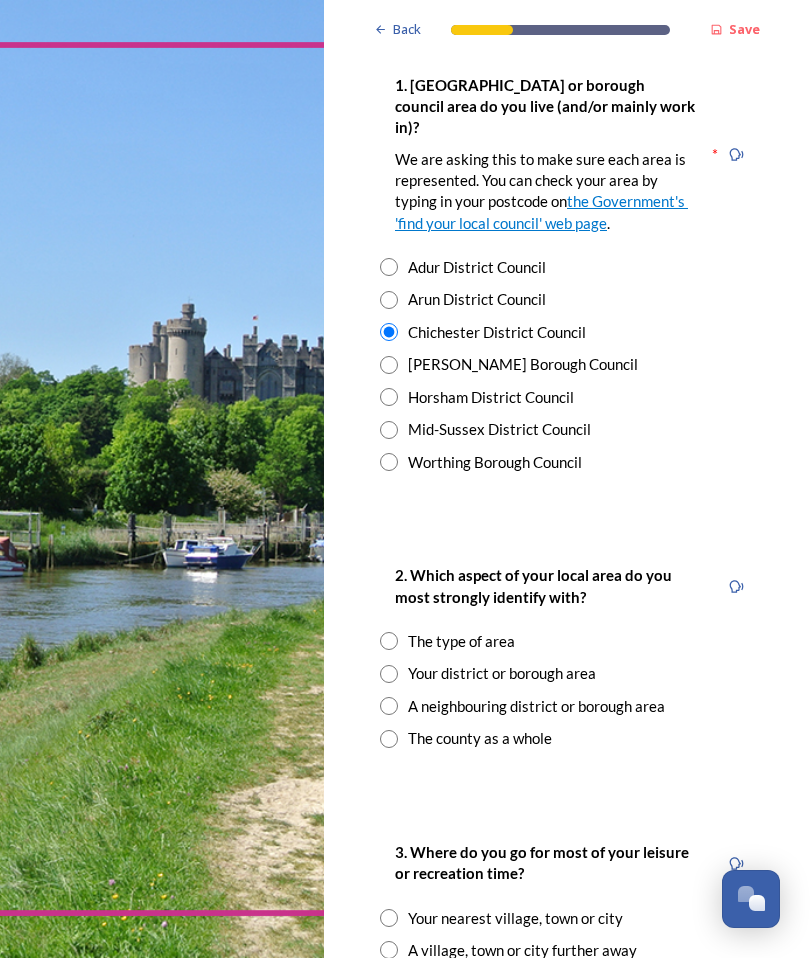 scroll, scrollTop: 457, scrollLeft: 0, axis: vertical 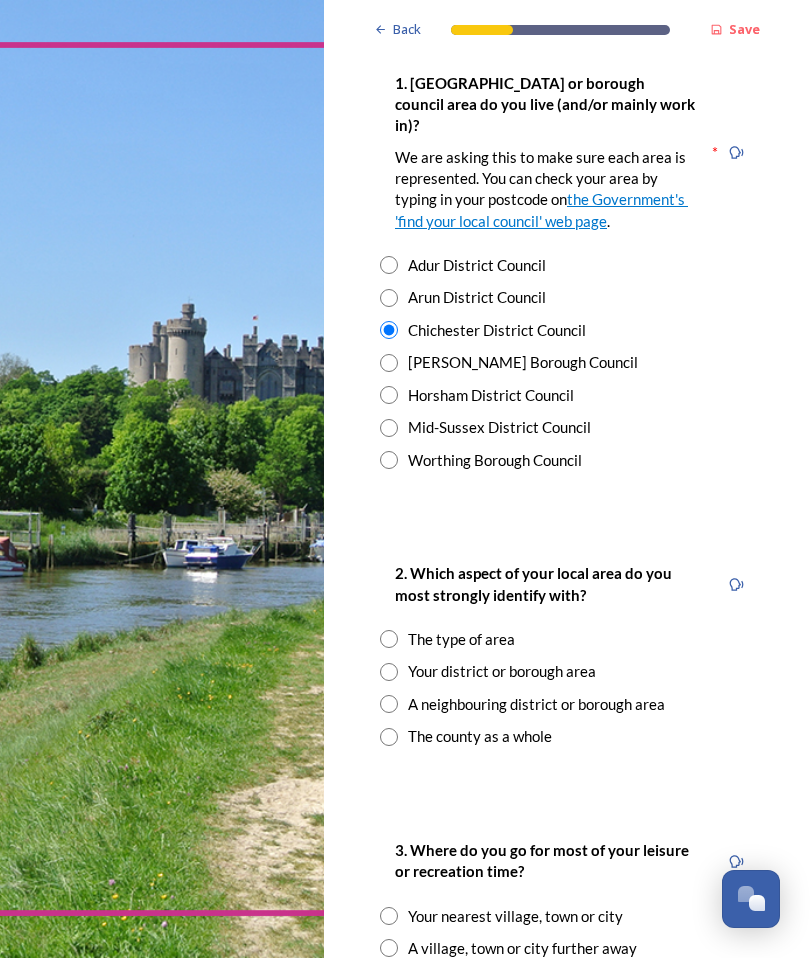 click on "Back Save You and your local area Are you responding as a.... * Resident or someone who works in West Sussex Member of staff from one of the councils within West Sussex (district, borough or county) Local organisation, charity or community group Local business Other stakeholder 1. Which district or borough council area do you live (and/or mainly work in)? We are asking this to make sure each area is represented. You can check your area by typing in your postcode on  the Government's 'find your local council' web page . * Adur District Council Arun District Council Chichester District Council Crawley Borough Council Horsham District Council Mid-Sussex District Council Worthing Borough Council 2. Which aspect of your local area do you most strongly identify with? The type of area Your district or borough area A neighbouring district or borough area The county as a whole 3. Where do you go for most of your leisure or recreation time? Your nearest village, town or city A village, town or city further away 1000" at bounding box center [567, 917] 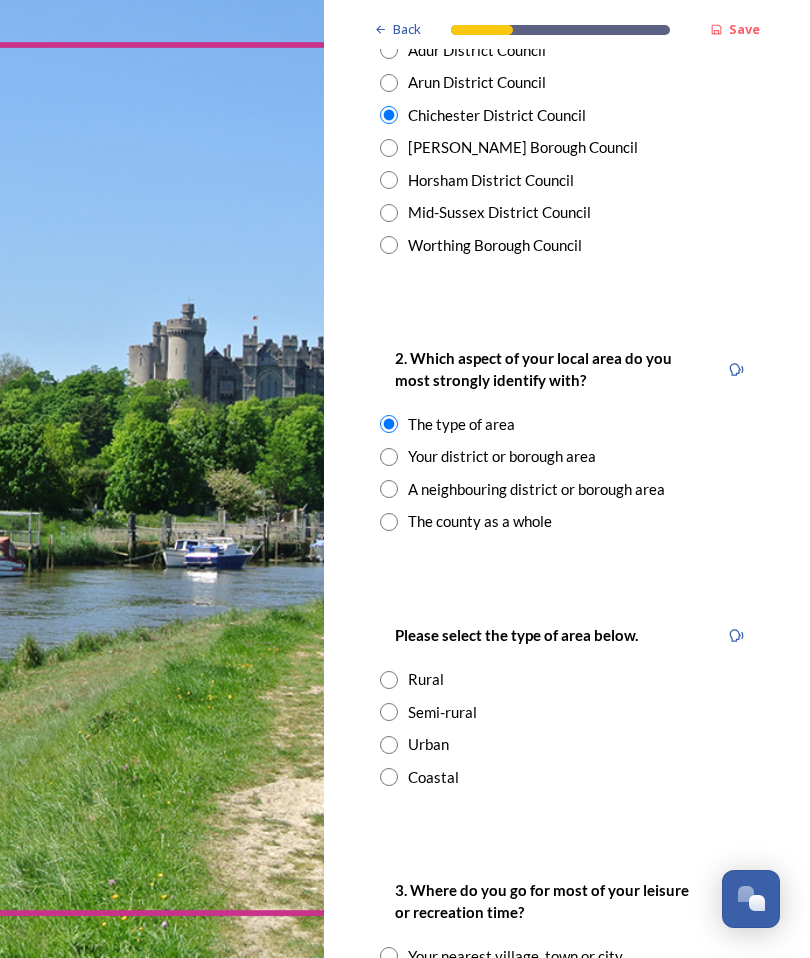 scroll, scrollTop: 672, scrollLeft: 0, axis: vertical 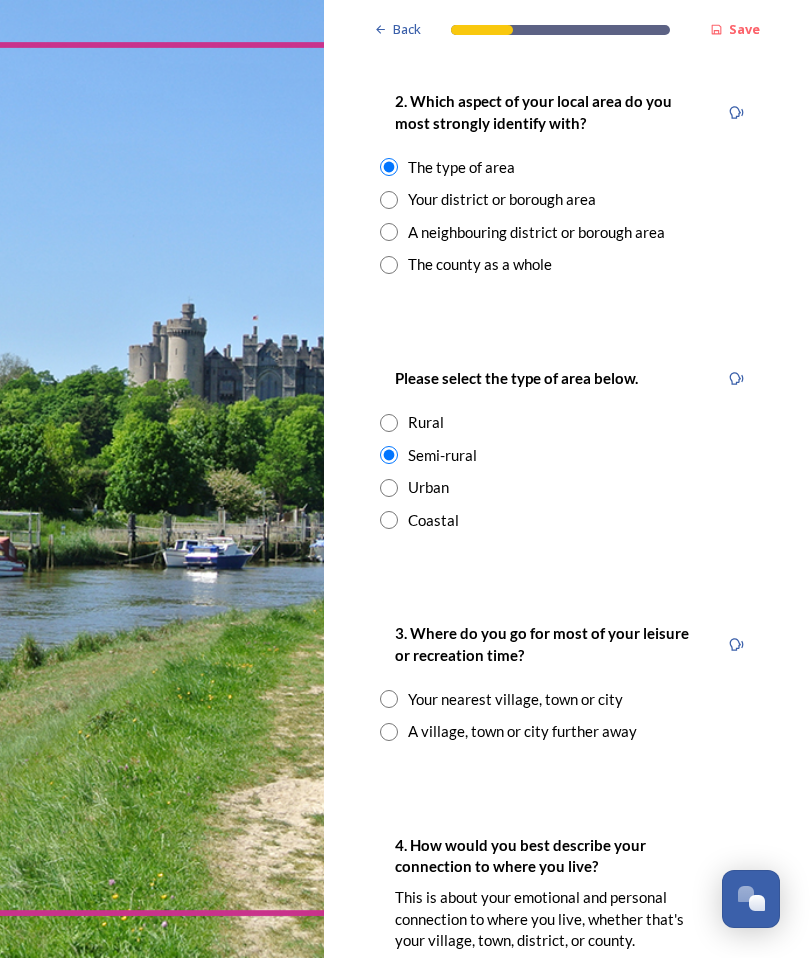 click at bounding box center (389, 699) 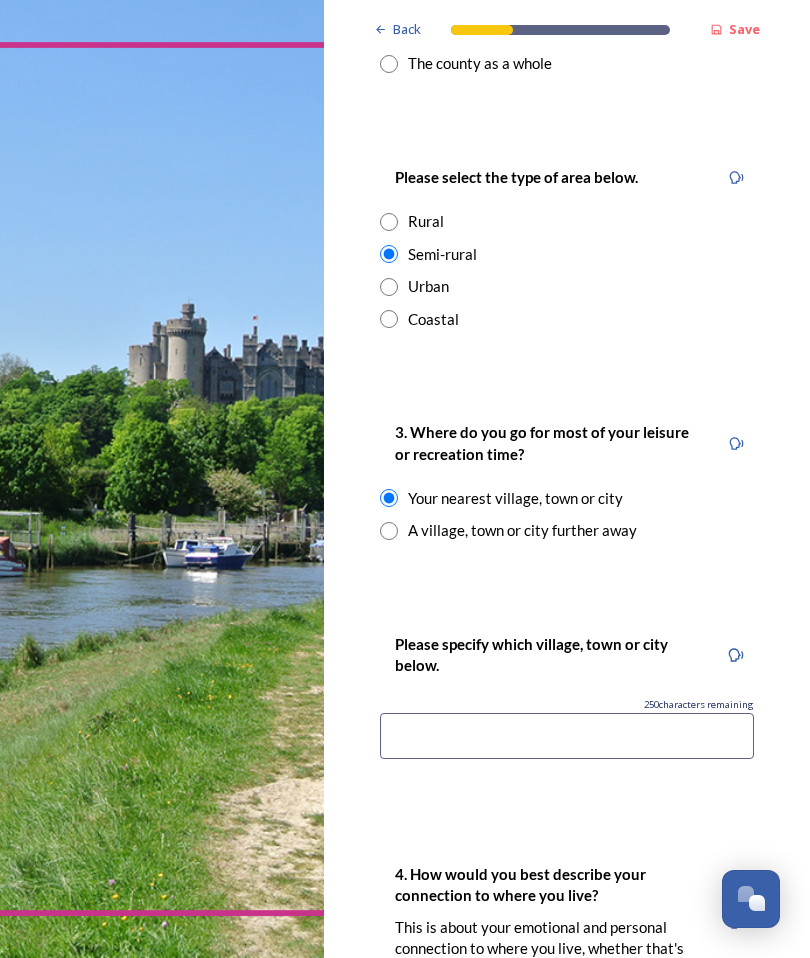 scroll, scrollTop: 1135, scrollLeft: 0, axis: vertical 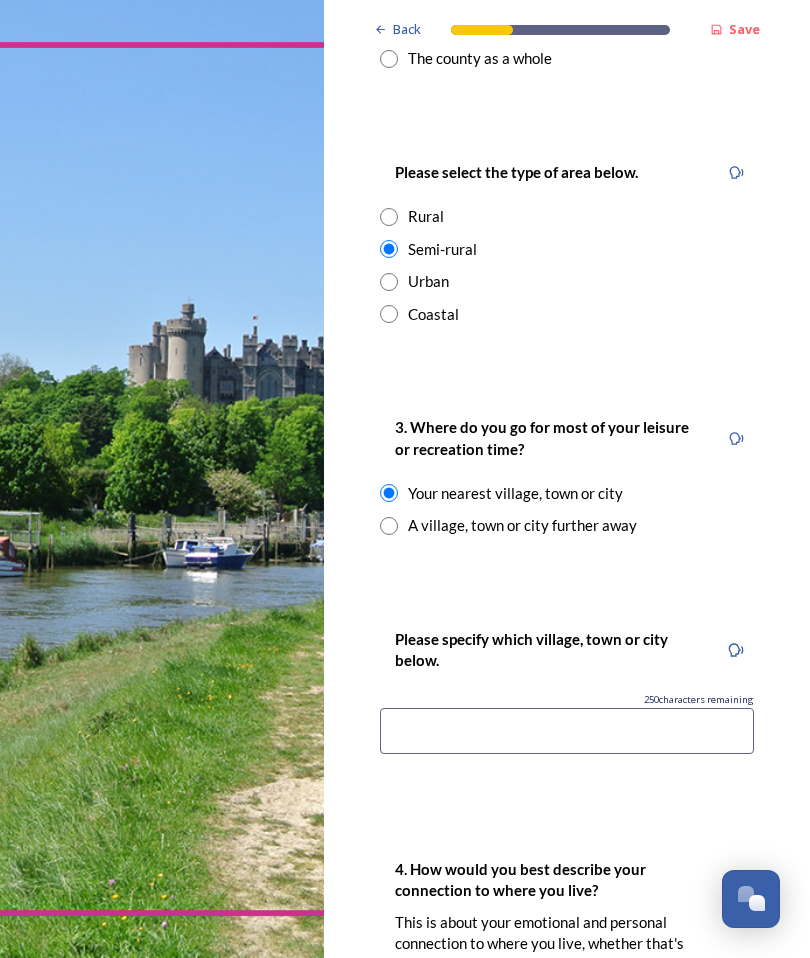 click at bounding box center (567, 731) 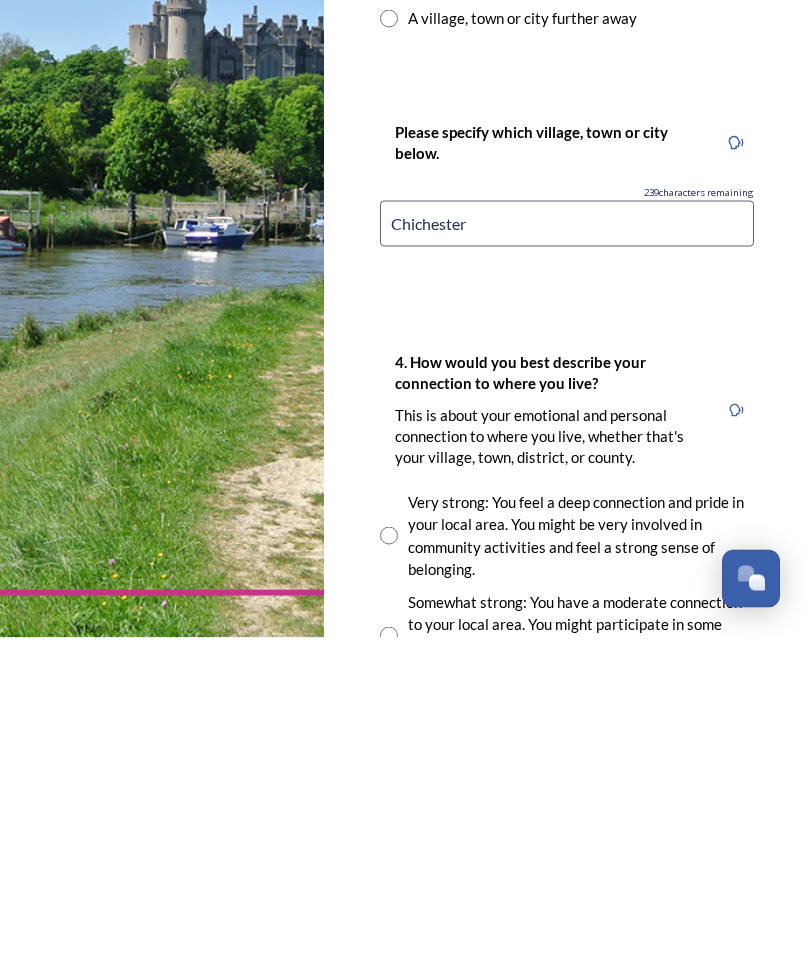 scroll, scrollTop: 1322, scrollLeft: 0, axis: vertical 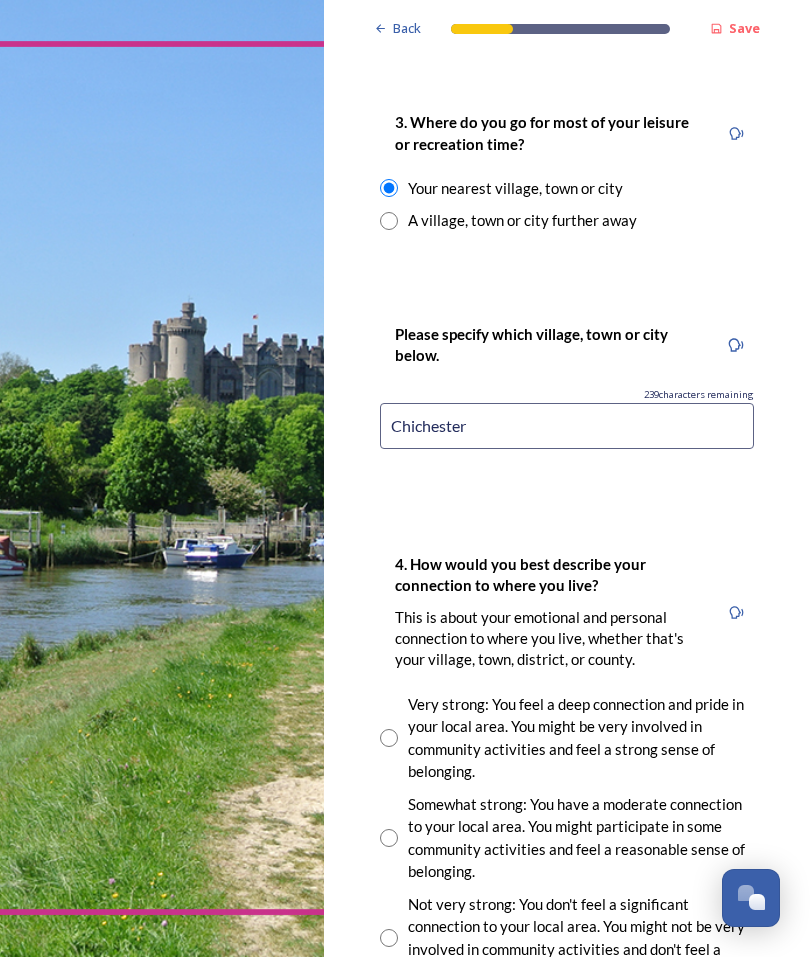 click at bounding box center (389, 739) 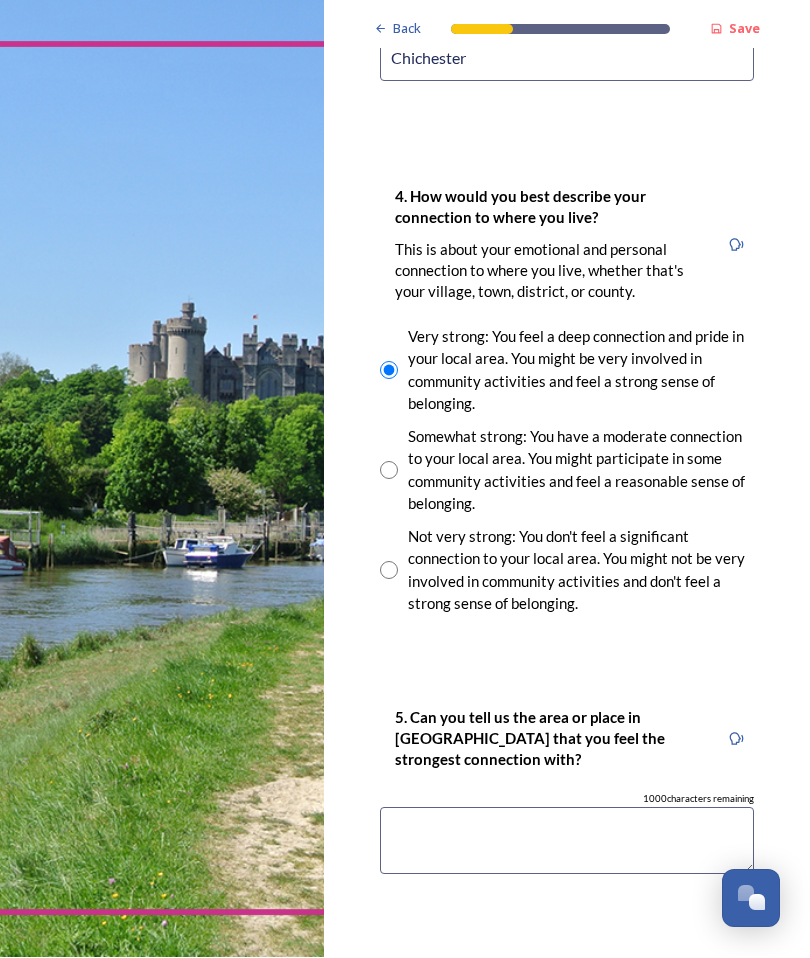 scroll, scrollTop: 1807, scrollLeft: 0, axis: vertical 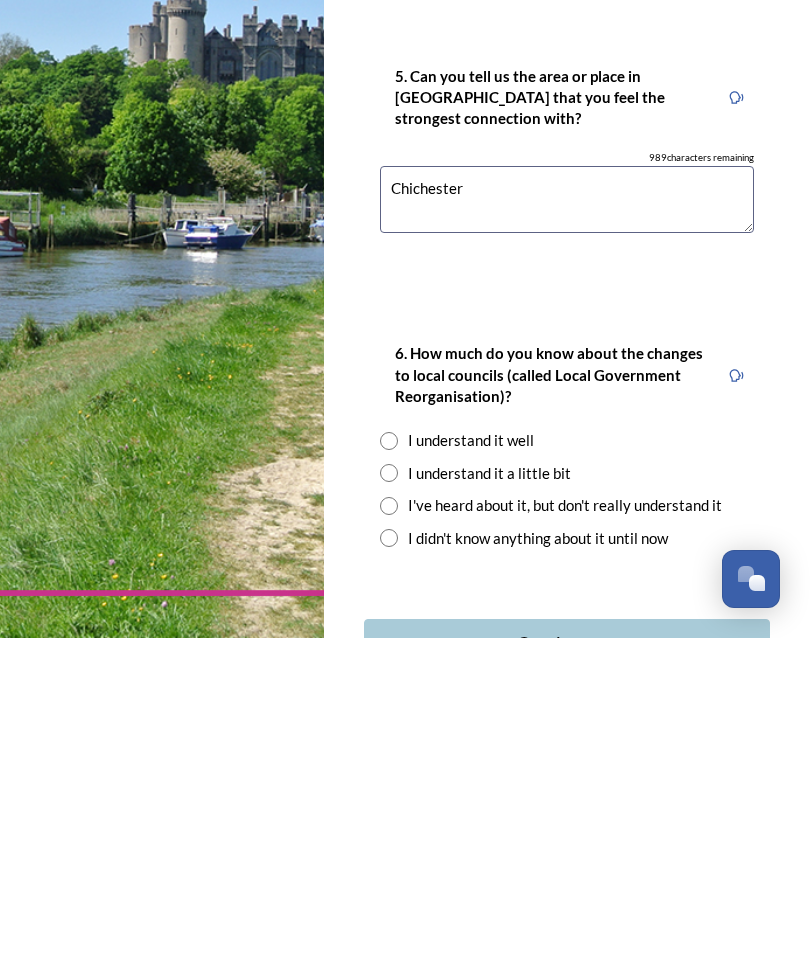 type on "Chichester" 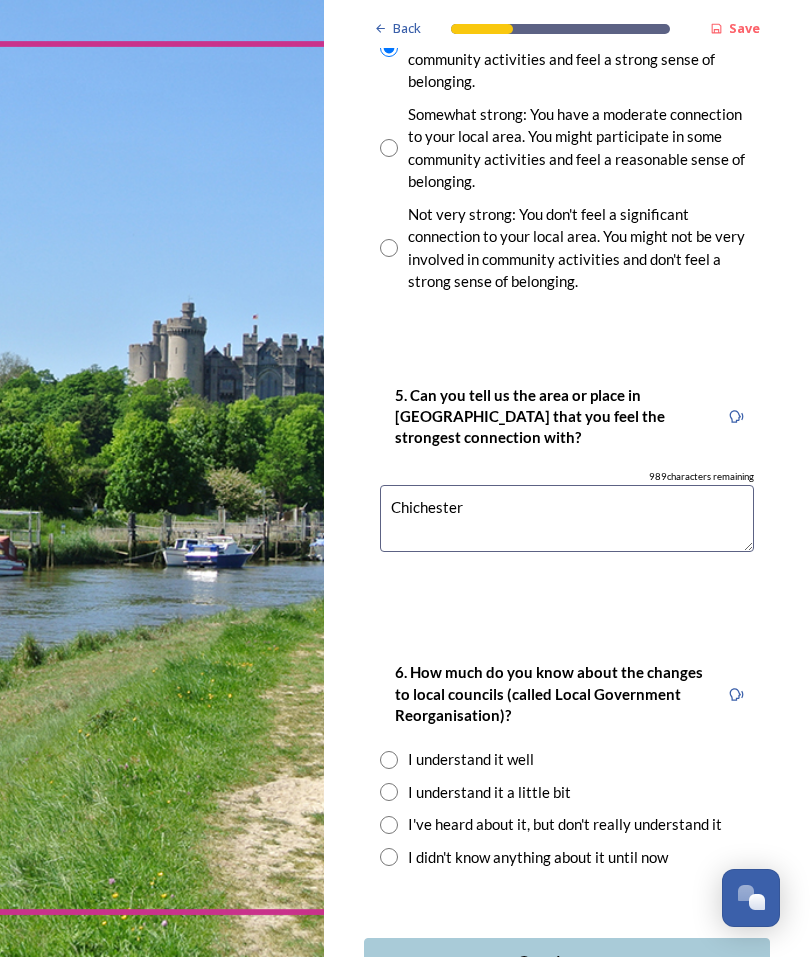 click at bounding box center (389, 826) 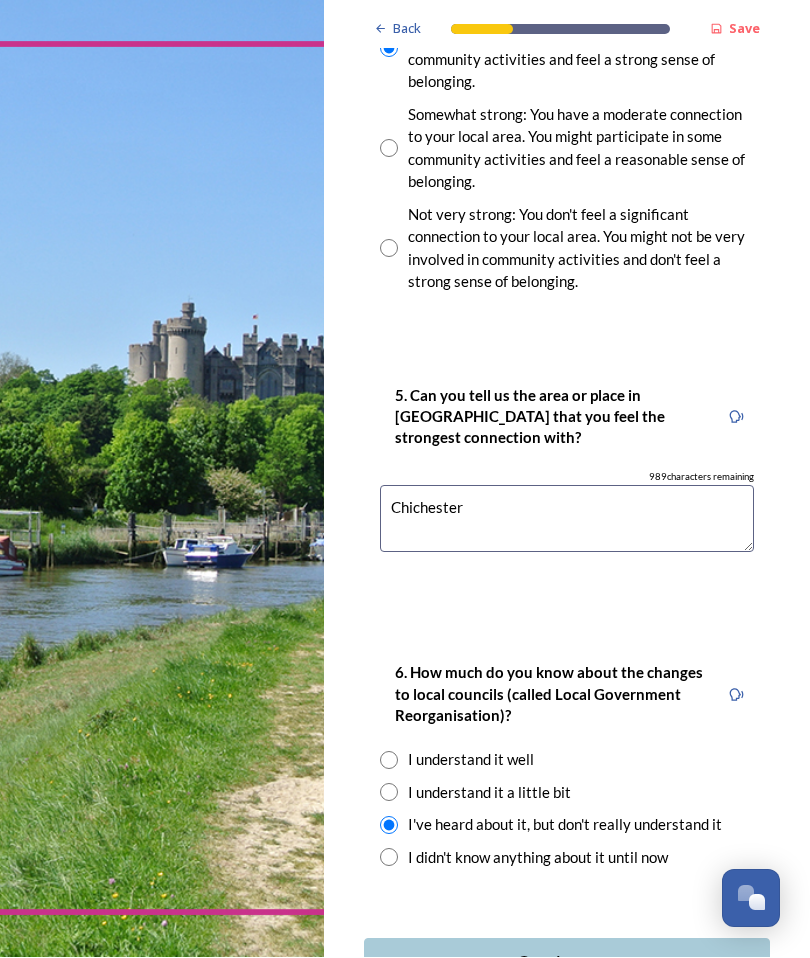 click on "Continue" at bounding box center [553, 963] 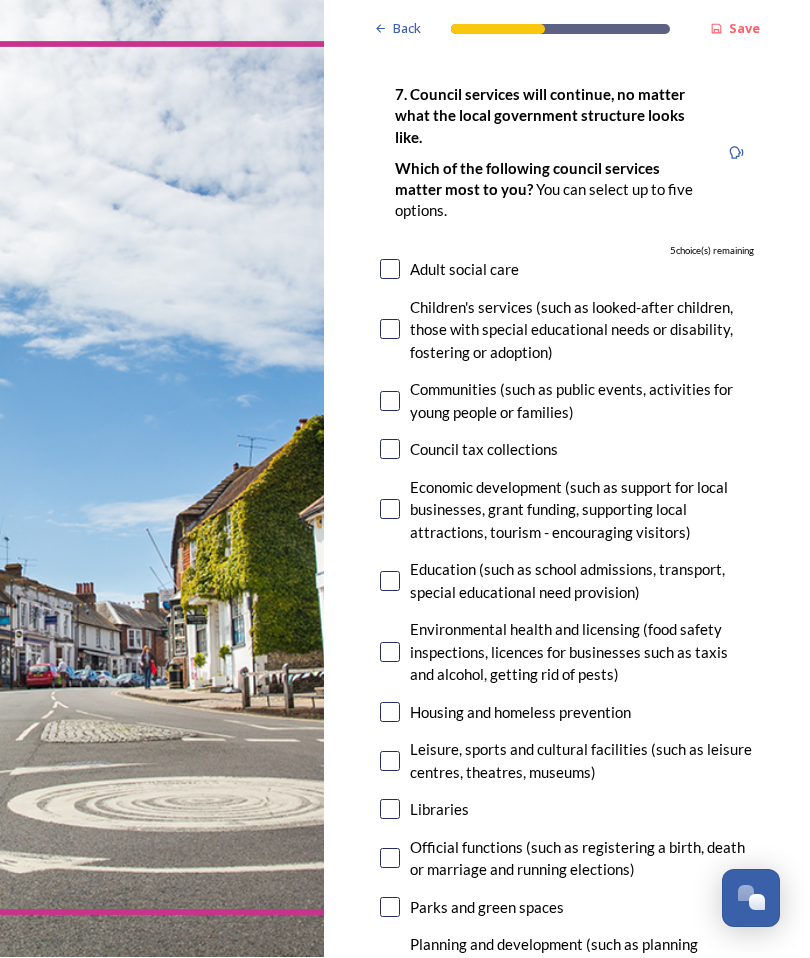 scroll, scrollTop: 112, scrollLeft: 0, axis: vertical 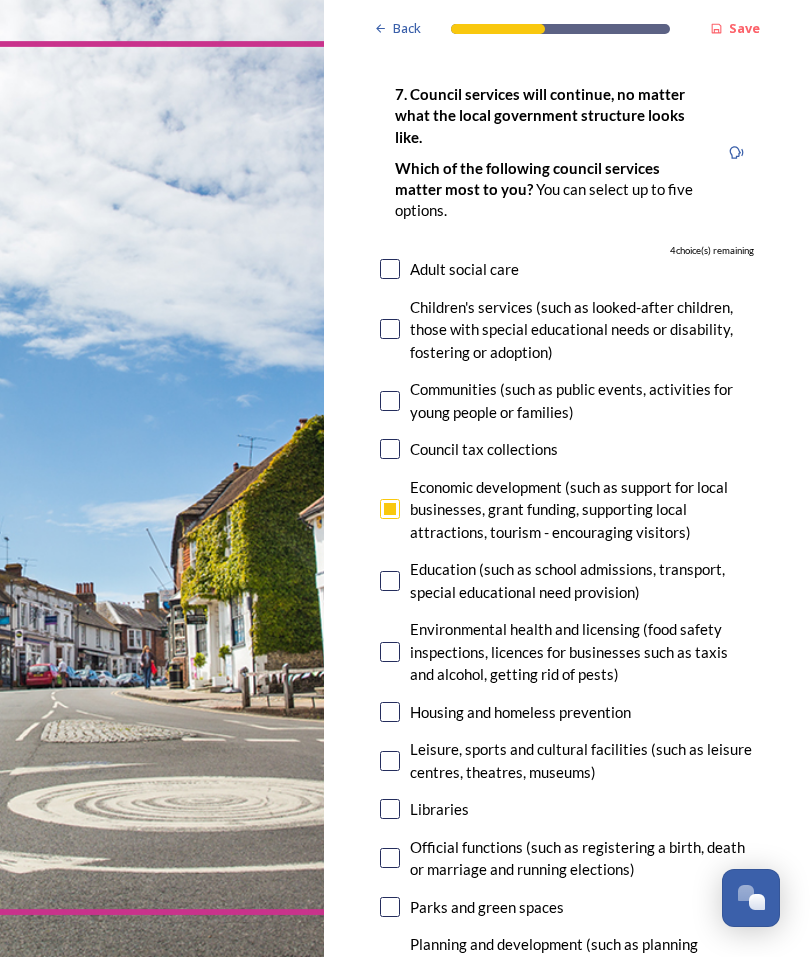 click at bounding box center [390, 450] 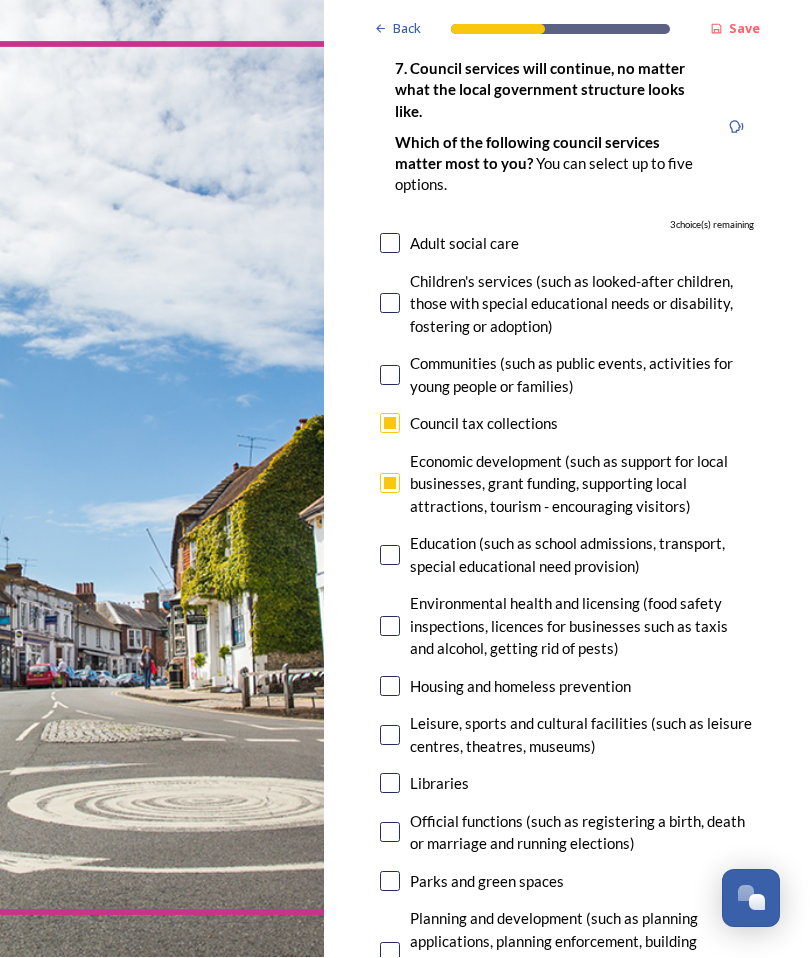 scroll, scrollTop: 138, scrollLeft: 0, axis: vertical 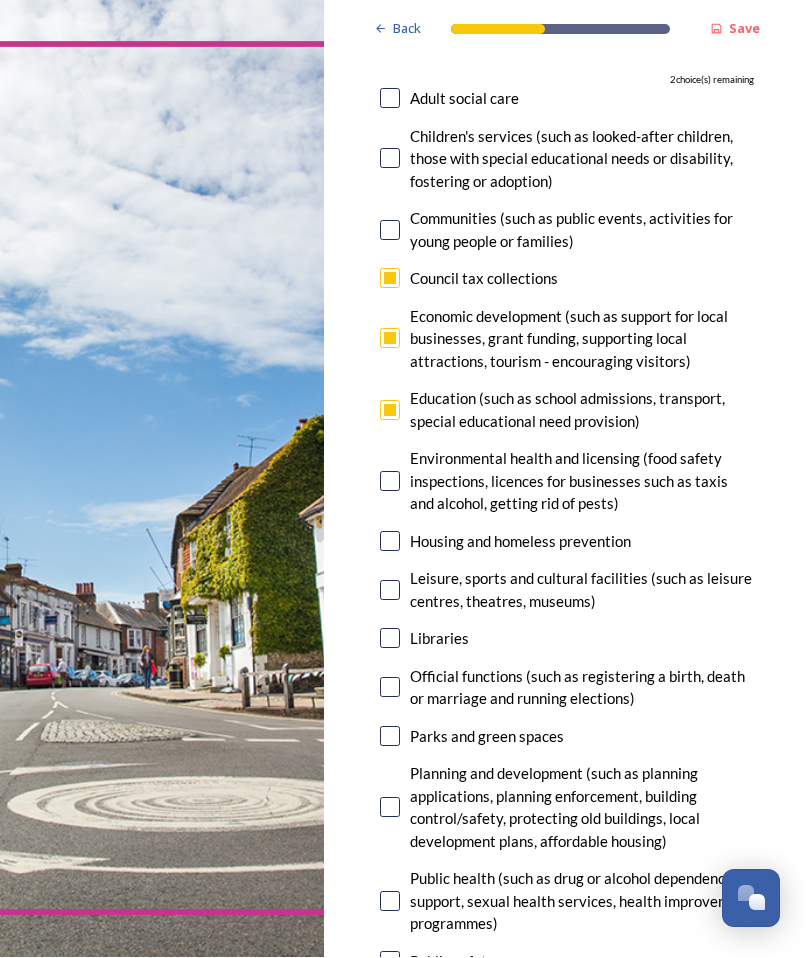 click at bounding box center (390, 737) 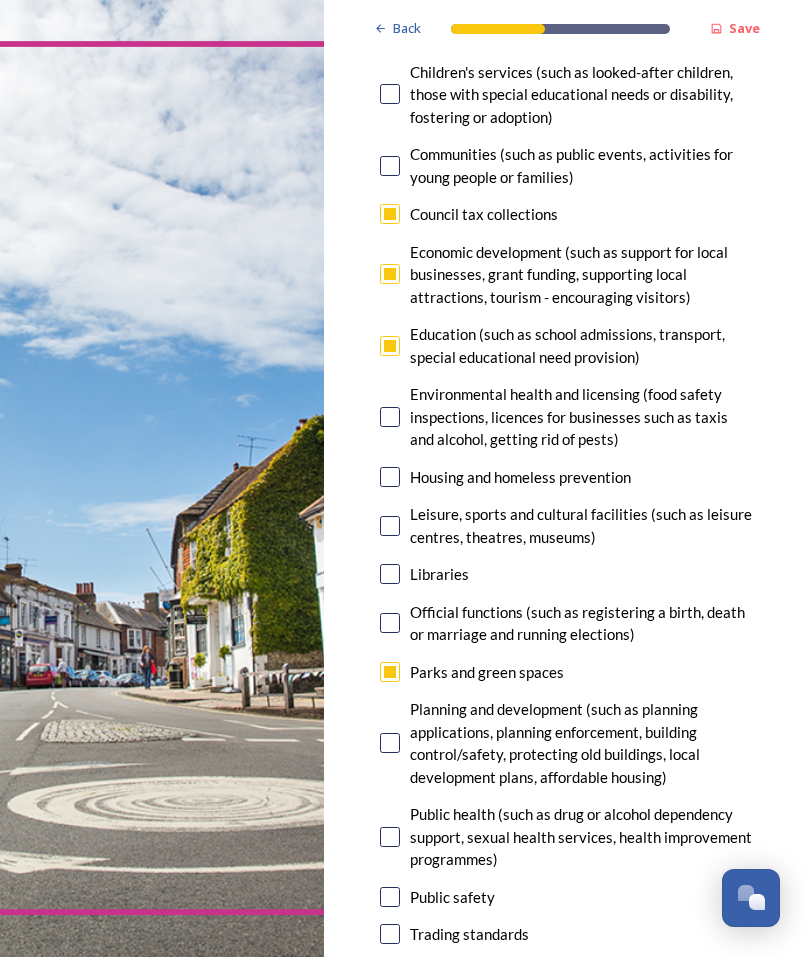 scroll, scrollTop: 348, scrollLeft: 0, axis: vertical 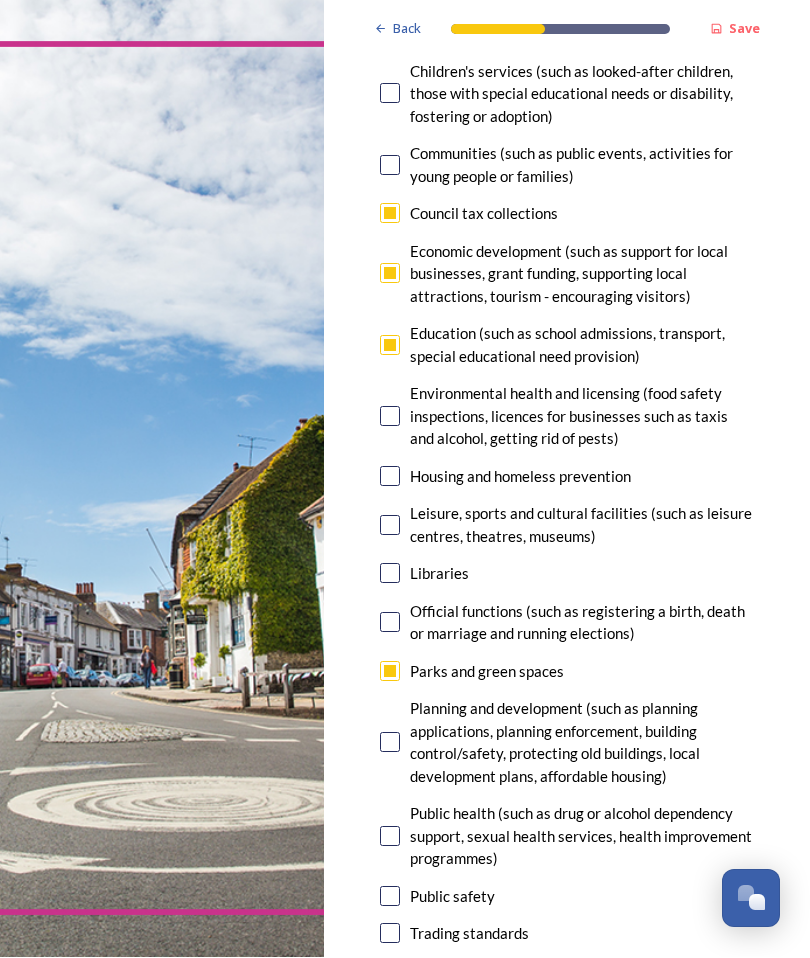 click on "Planning and development (such as planning applications, planning enforcement, building control/safety, protecting old buildings, local development plans, affordable housing)" at bounding box center (567, 743) 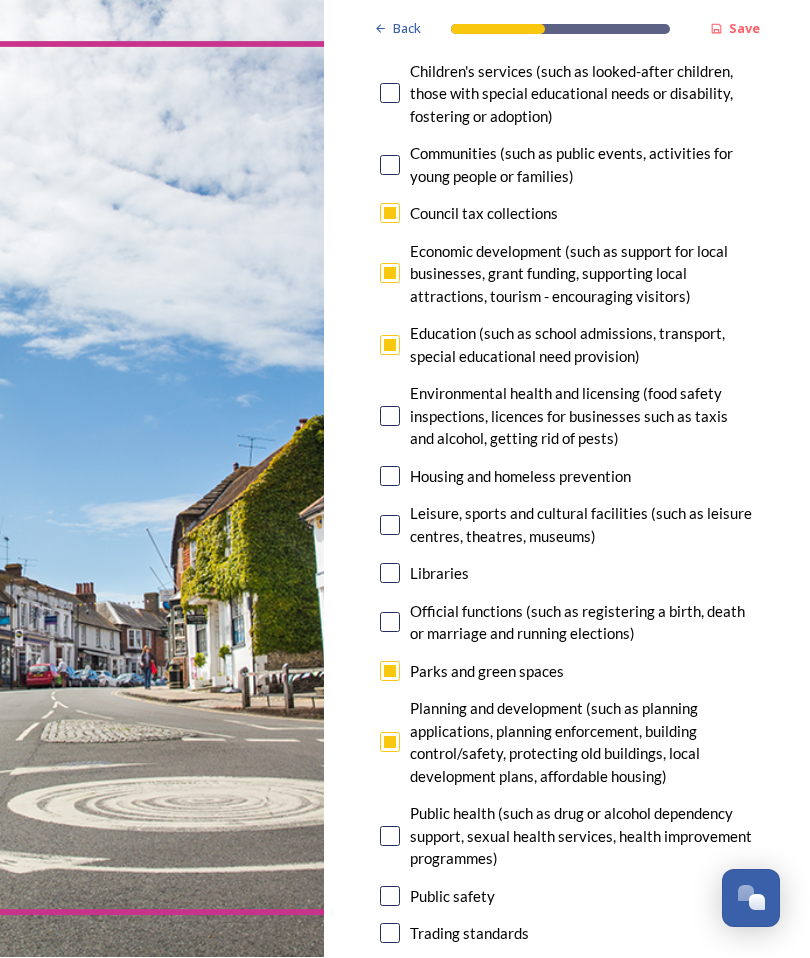 checkbox on "true" 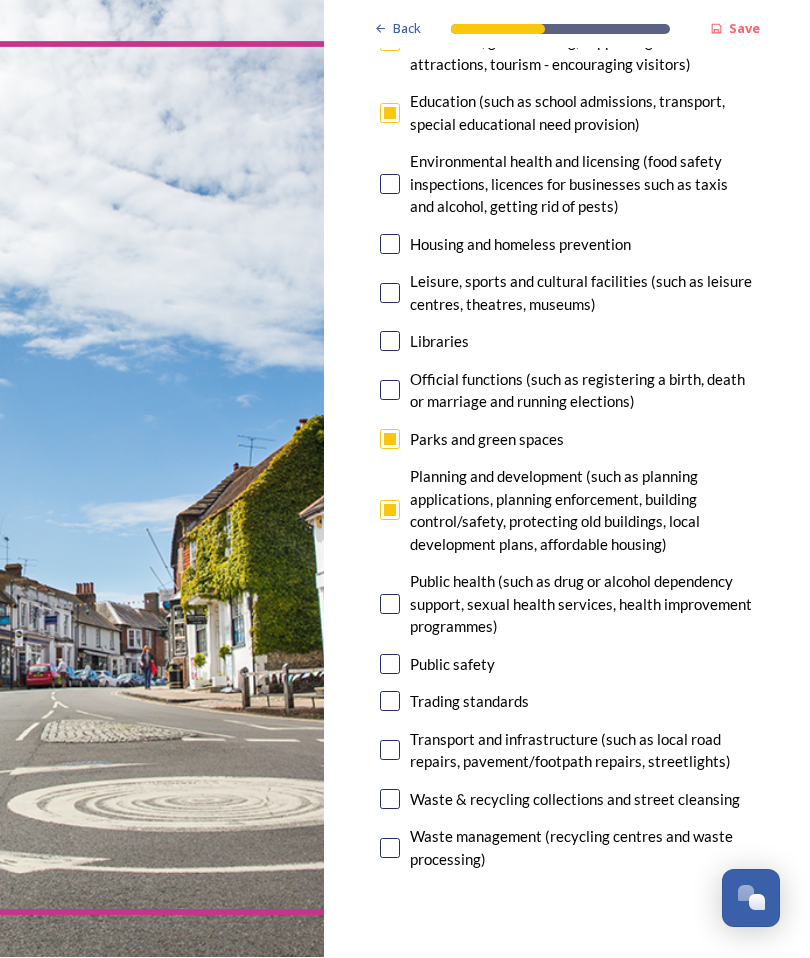 scroll, scrollTop: 580, scrollLeft: 0, axis: vertical 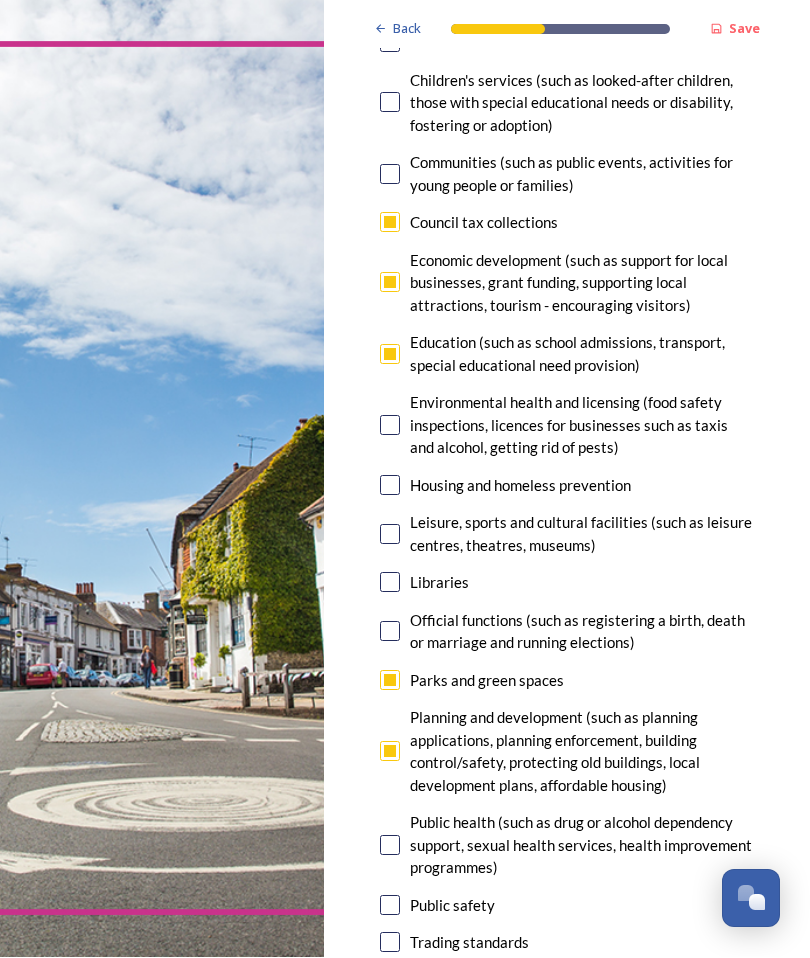 click at bounding box center [390, 355] 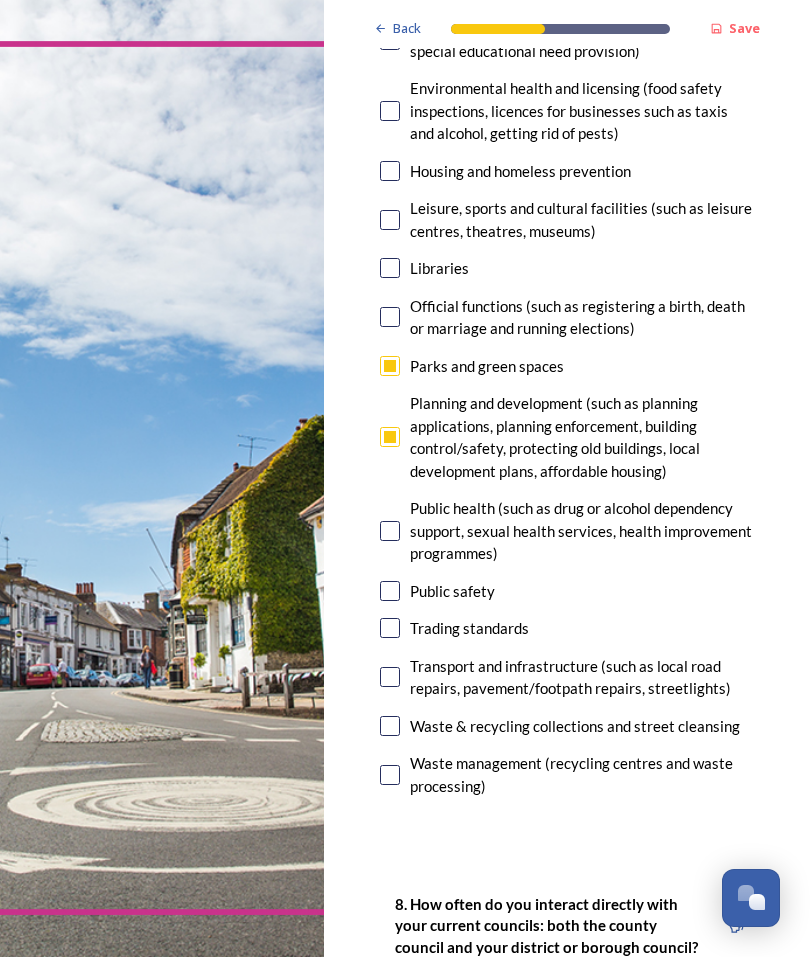 scroll, scrollTop: 653, scrollLeft: 0, axis: vertical 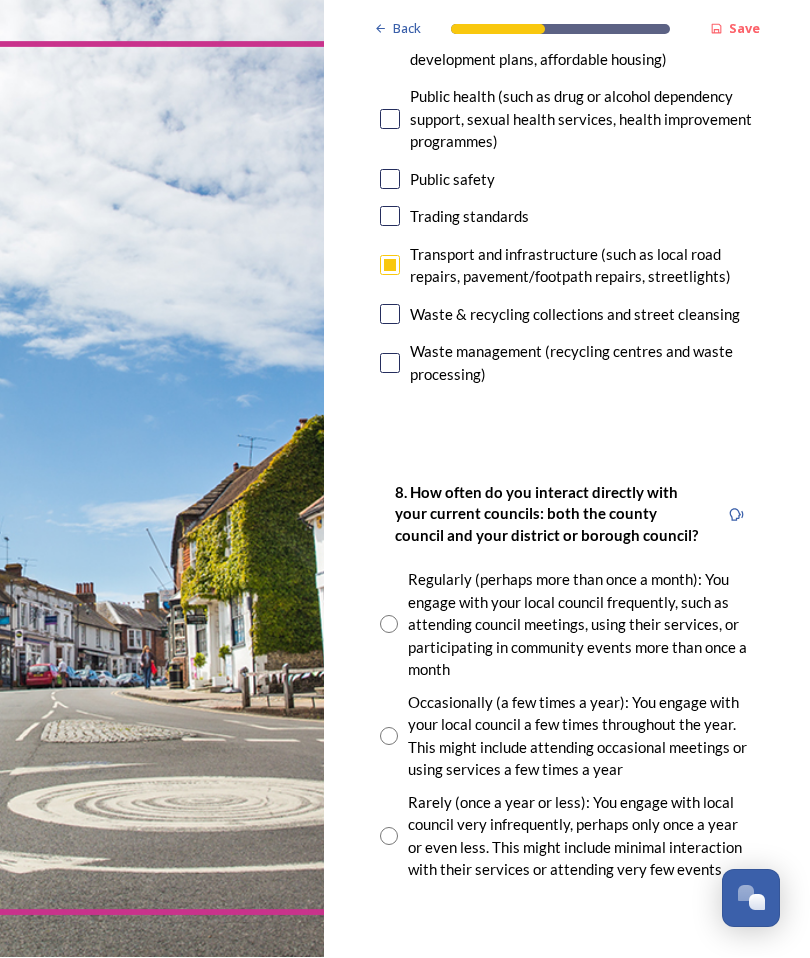 click on "Back Save Your local services 7. Council services will continue, no matter what the local government structure looks like.  ﻿﻿Which of the following council services matter most to you?  You can select up to five options. 0  choice(s) remaining Adult social care   Children's services (such as looked-after children, those with special educational needs or disability, fostering or adoption) Communities (such as public events, activities for young people or families) Council tax collections Economic development (such as support for local businesses, grant funding, supporting local attractions, tourism - encouraging visitors)  Education (such as school admissions, transport, special educational need provision)  Environmental health and licensing (food safety inspections, licences for businesses such as taxis and alcohol, getting rid of pests) Housing and homeless prevention Leisure, sports and cultural facilities (such as leisure centres, theatres, museums) Libraries Parks and green spaces Public safety" at bounding box center [567, 520] 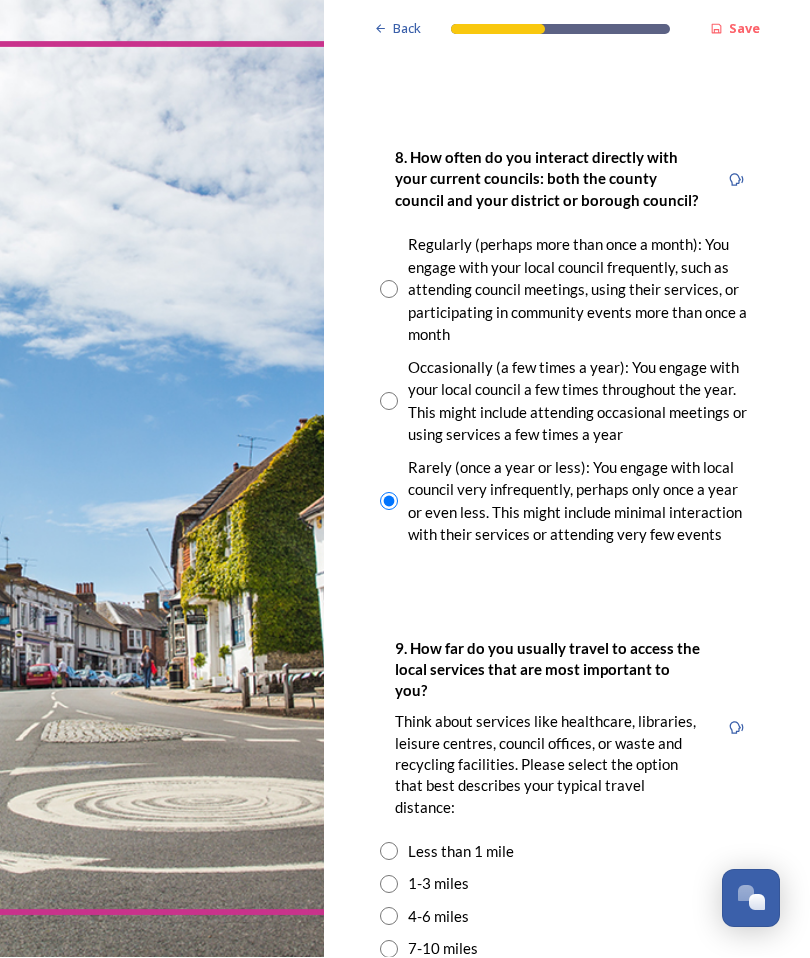 scroll, scrollTop: 1392, scrollLeft: 0, axis: vertical 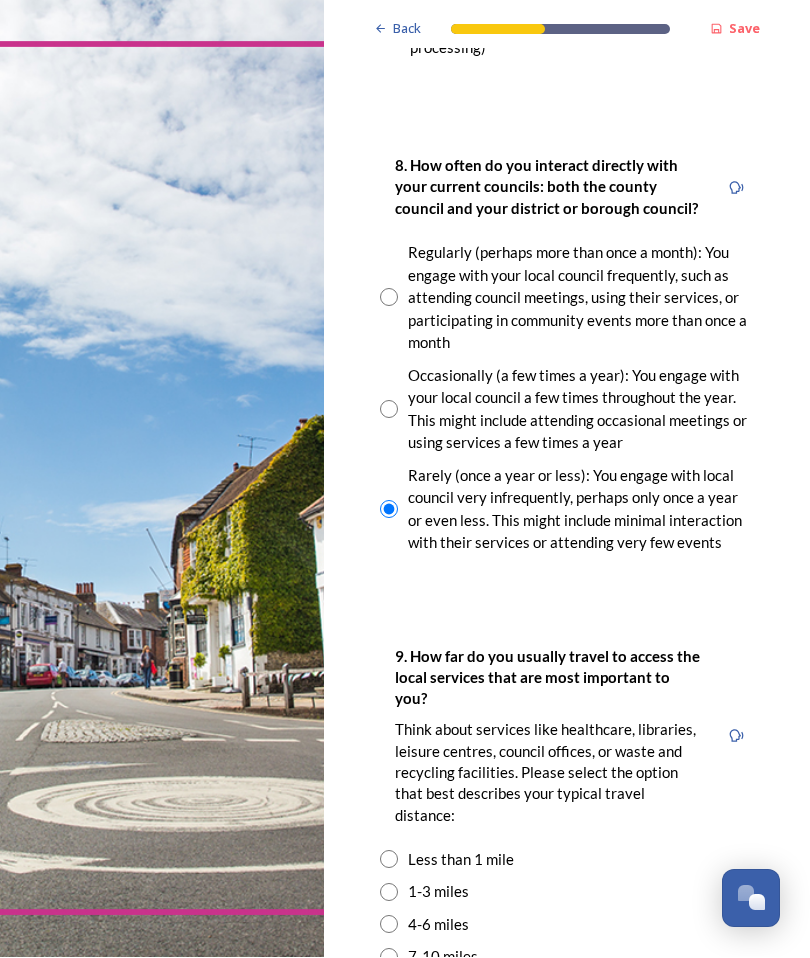 click on "1-3 miles" at bounding box center [567, 892] 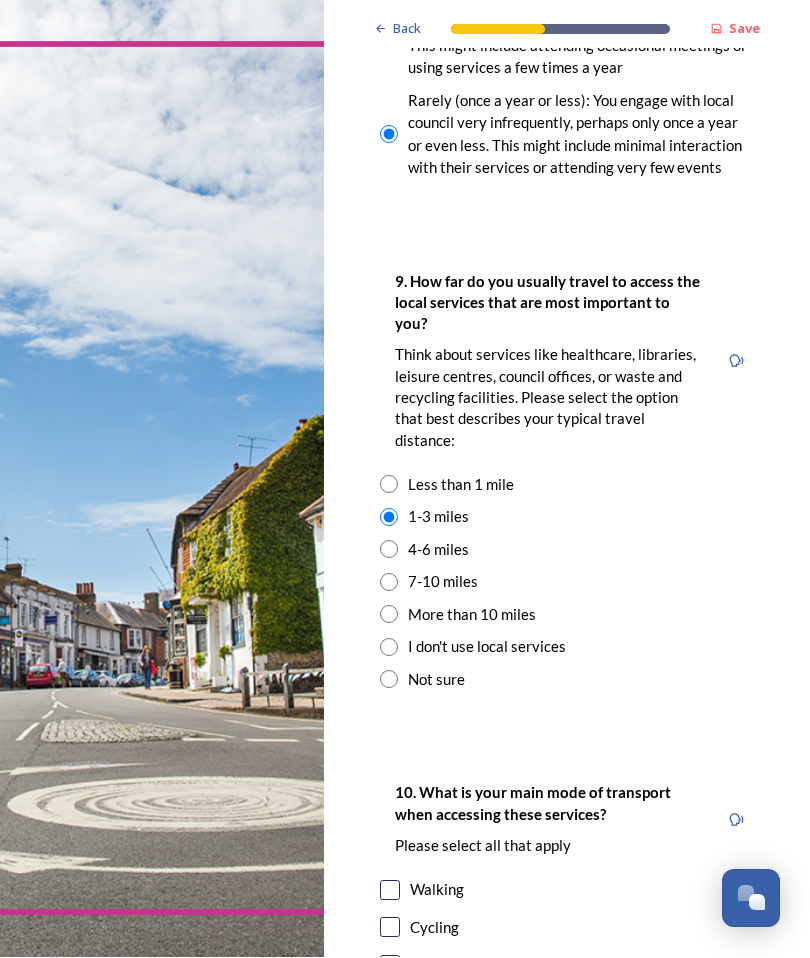 scroll, scrollTop: 1776, scrollLeft: 0, axis: vertical 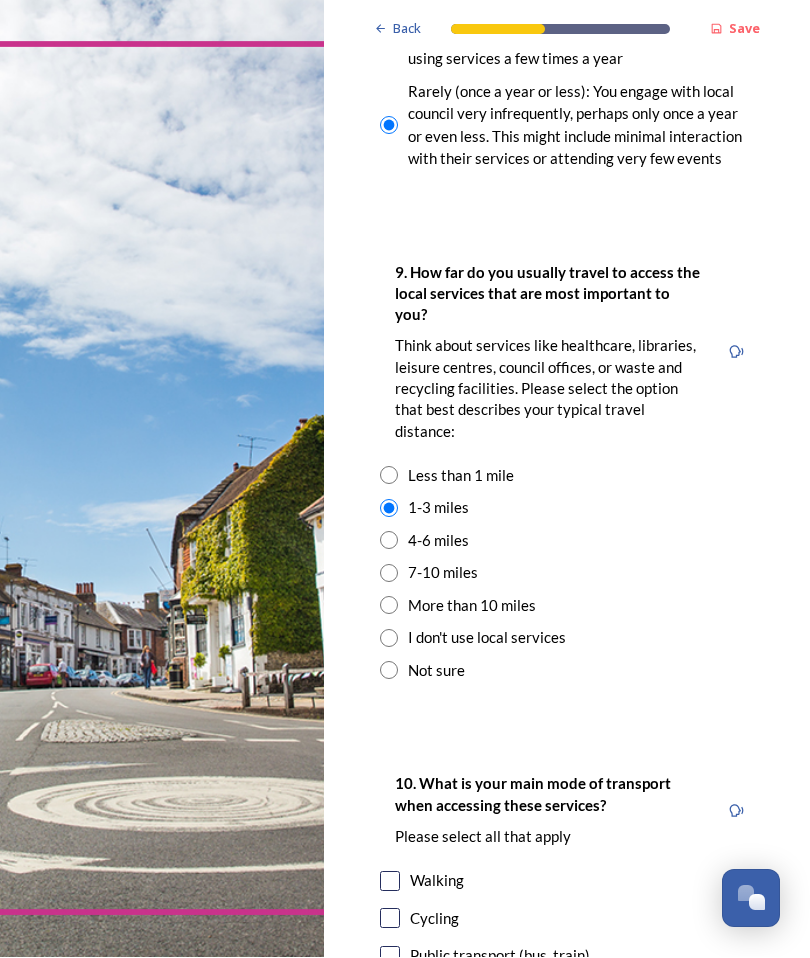 click on "Car (as driver)" at bounding box center [457, 994] 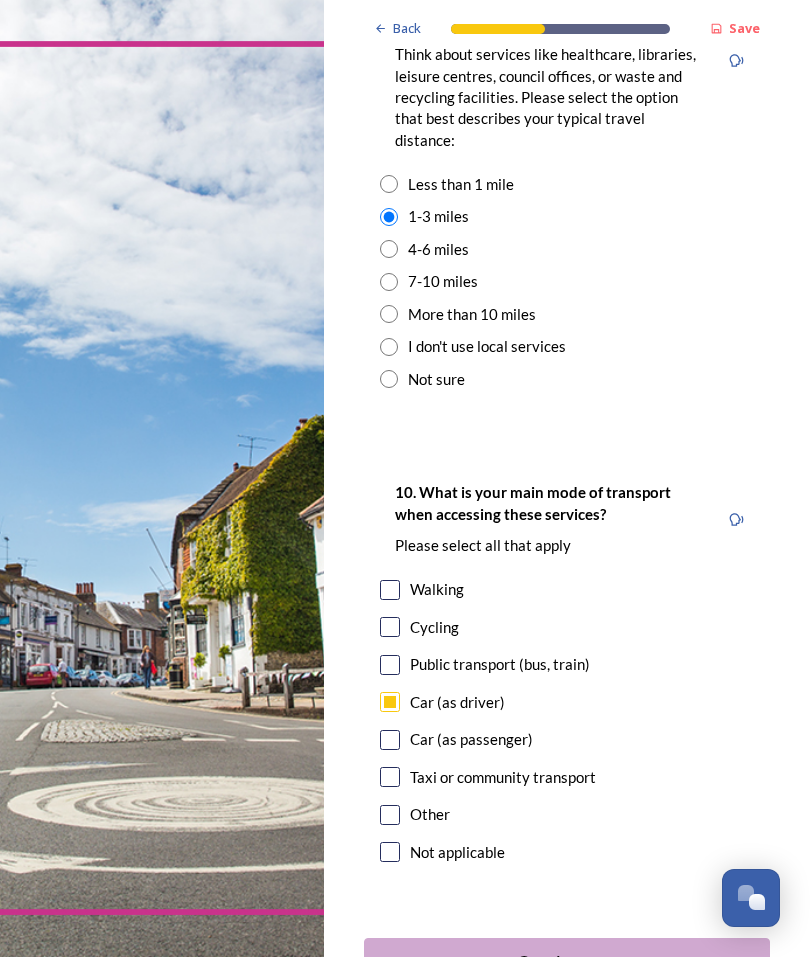 scroll, scrollTop: 2060, scrollLeft: 0, axis: vertical 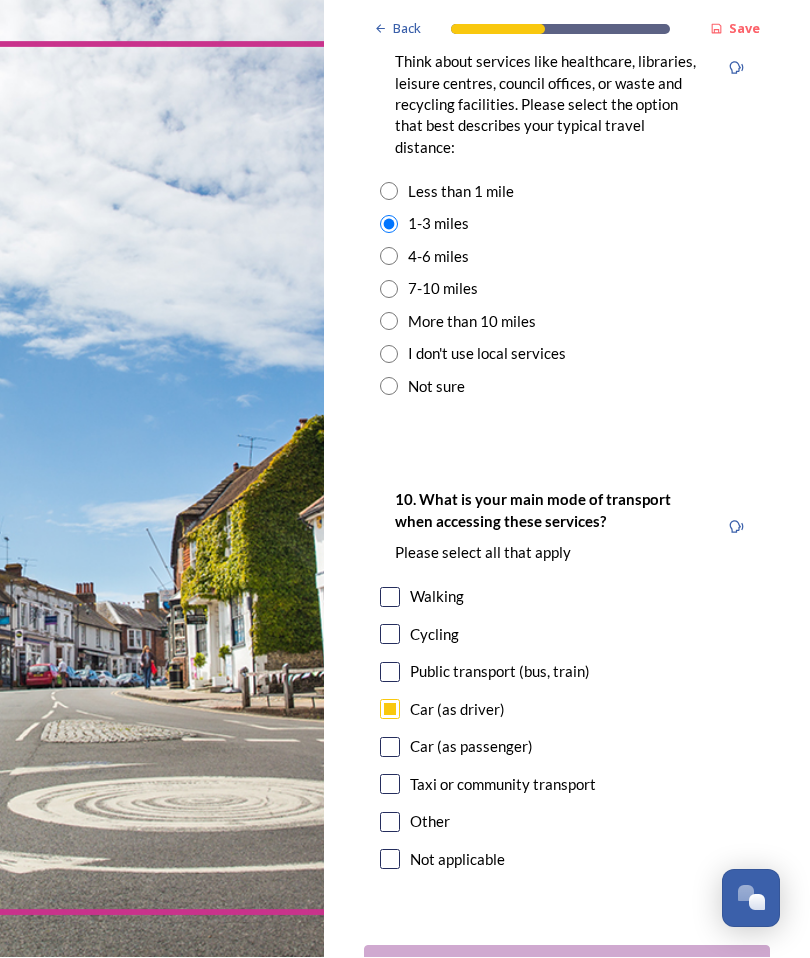 click on "Continue" at bounding box center [553, 970] 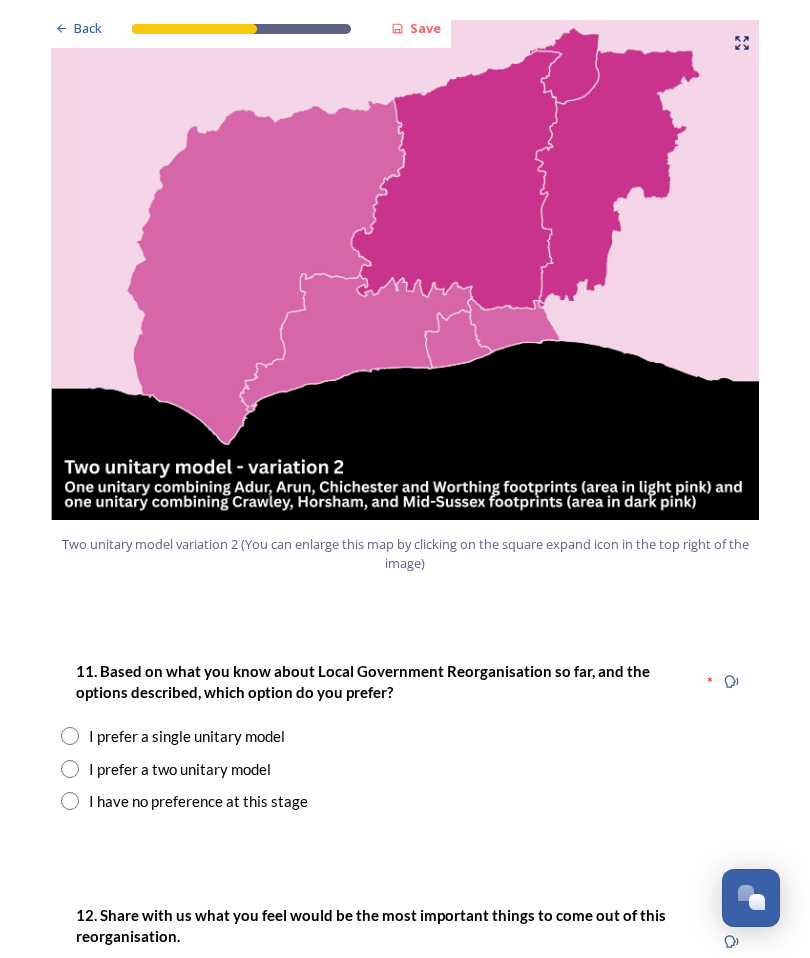 scroll, scrollTop: 2138, scrollLeft: 0, axis: vertical 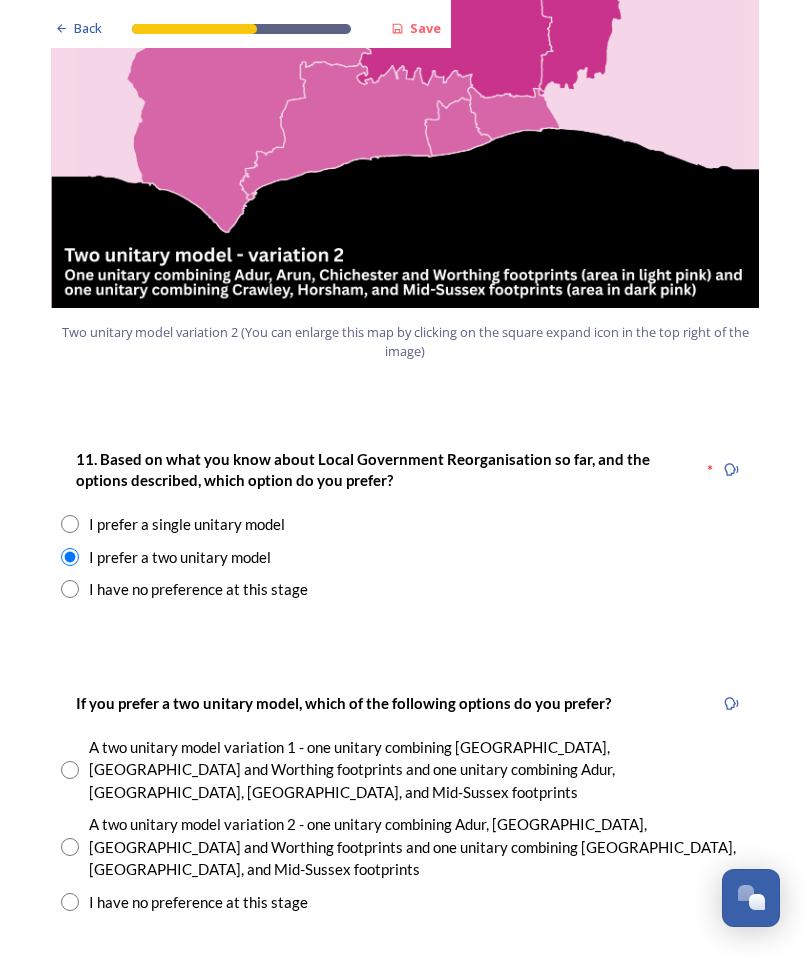 click on "A two unitary model variation 2 - one unitary combining Adur, Arun, Chichester and Worthing footprints and one unitary combining Crawley, Horsham, and Mid-Sussex footprints" at bounding box center (419, 848) 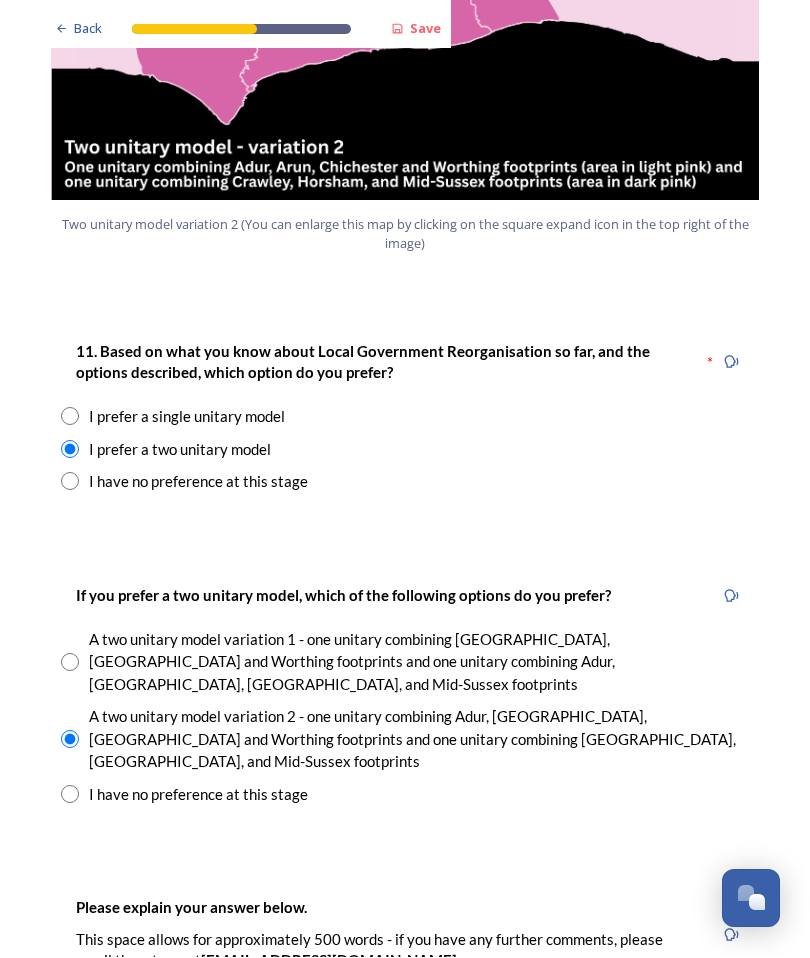scroll, scrollTop: 2458, scrollLeft: 0, axis: vertical 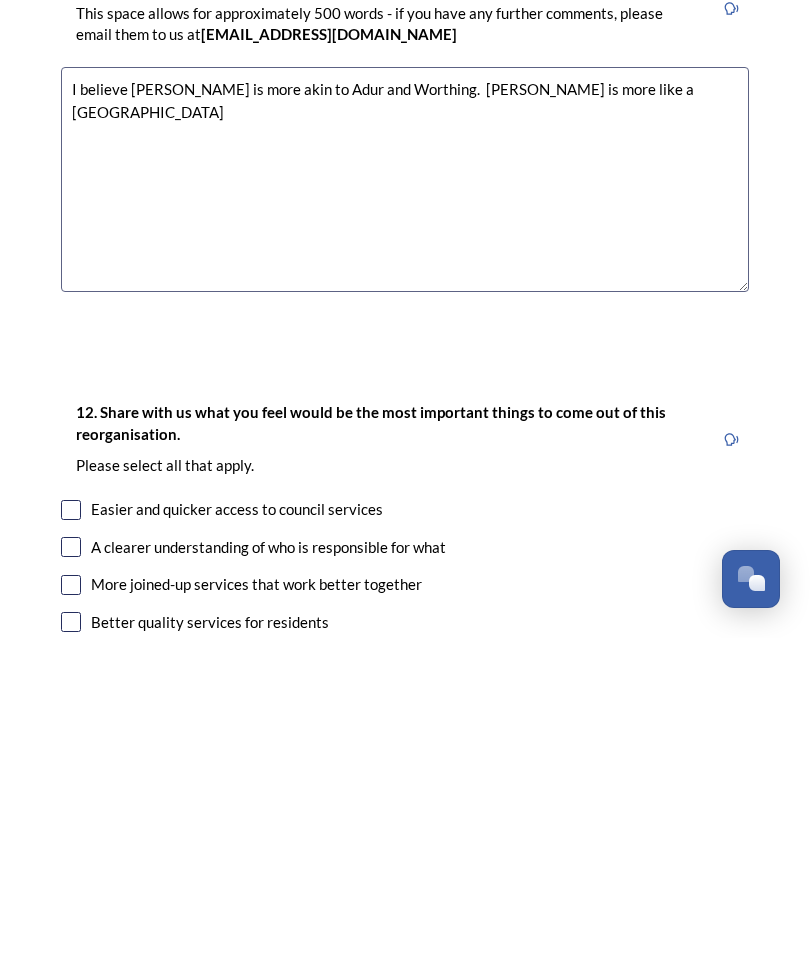 type on "I believe Chichester is more akin to Adur and Worthing.  Crawley is more like a London Borough" 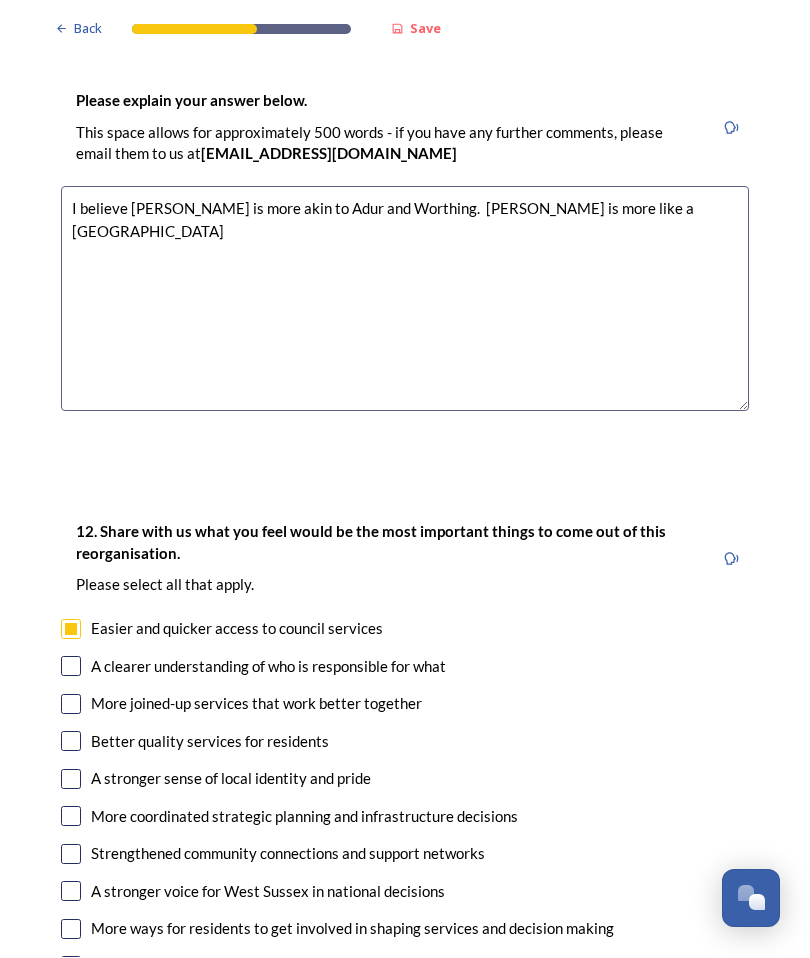 scroll, scrollTop: 3265, scrollLeft: 0, axis: vertical 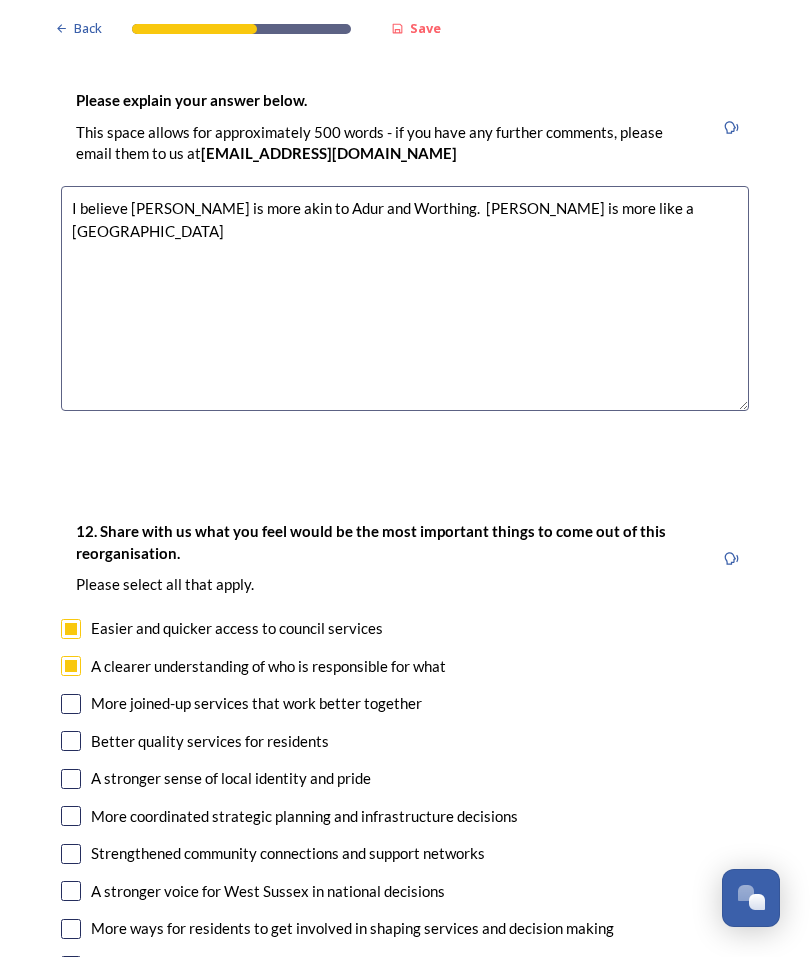 click at bounding box center (71, 817) 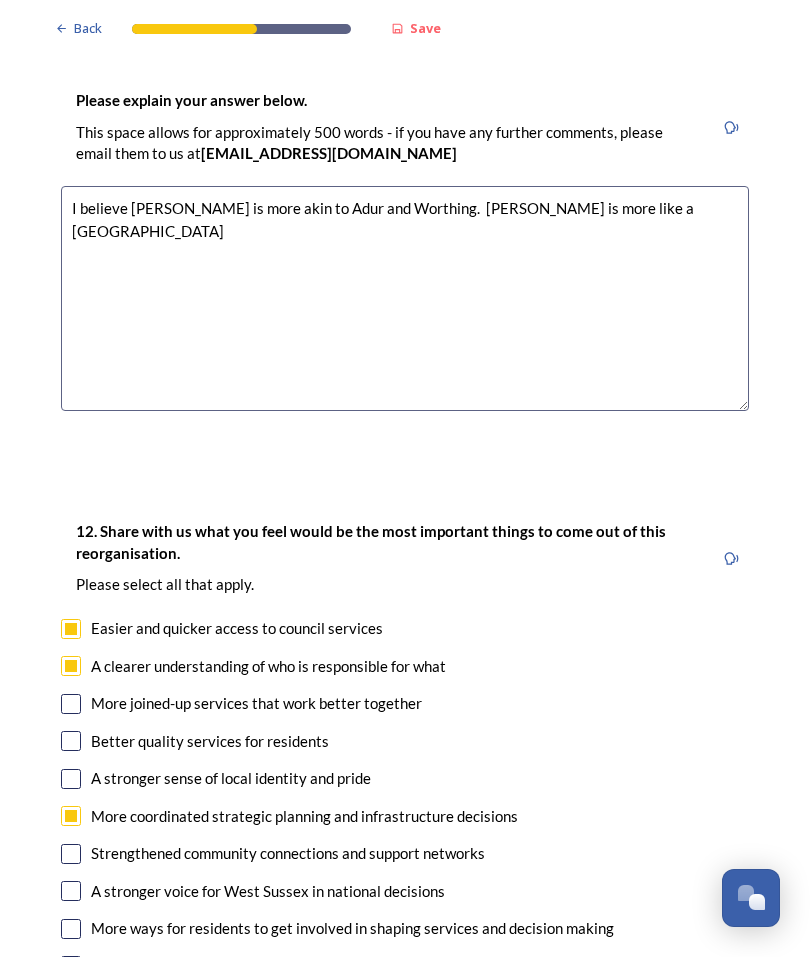 click at bounding box center [71, 892] 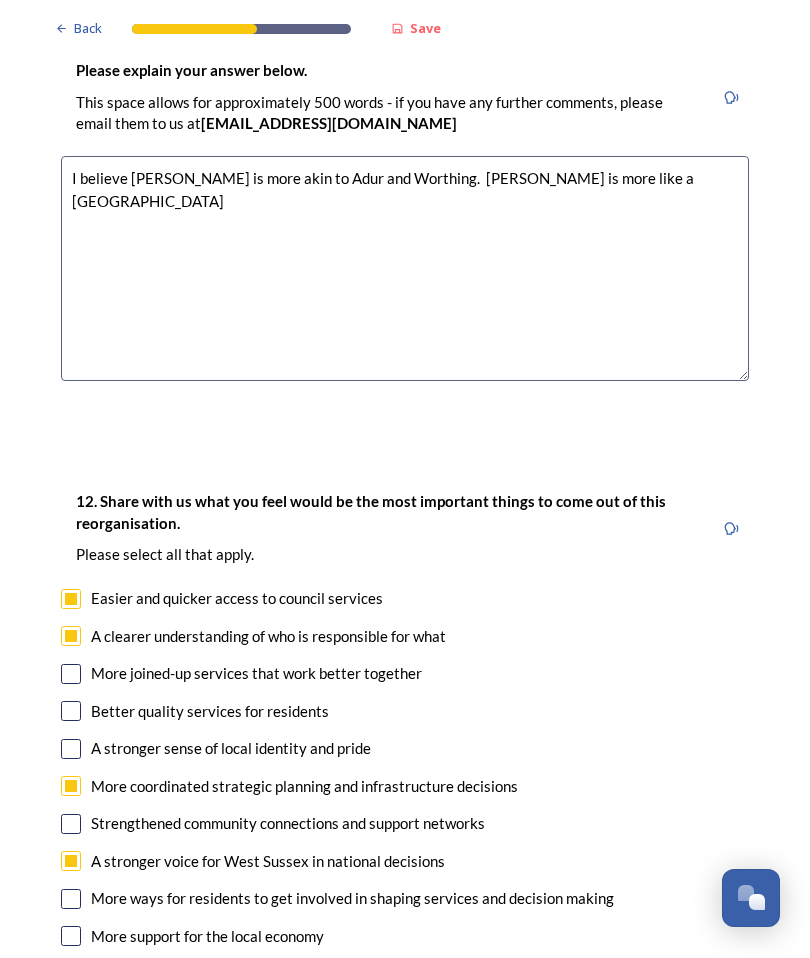 scroll, scrollTop: 3288, scrollLeft: 0, axis: vertical 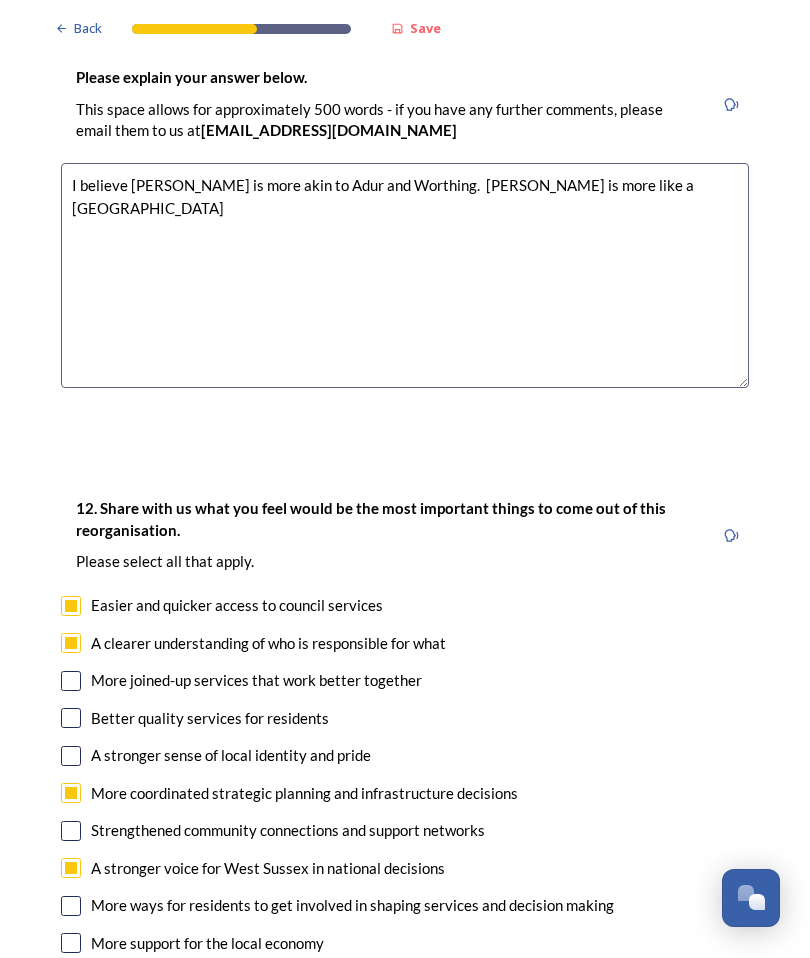 click at bounding box center [71, 719] 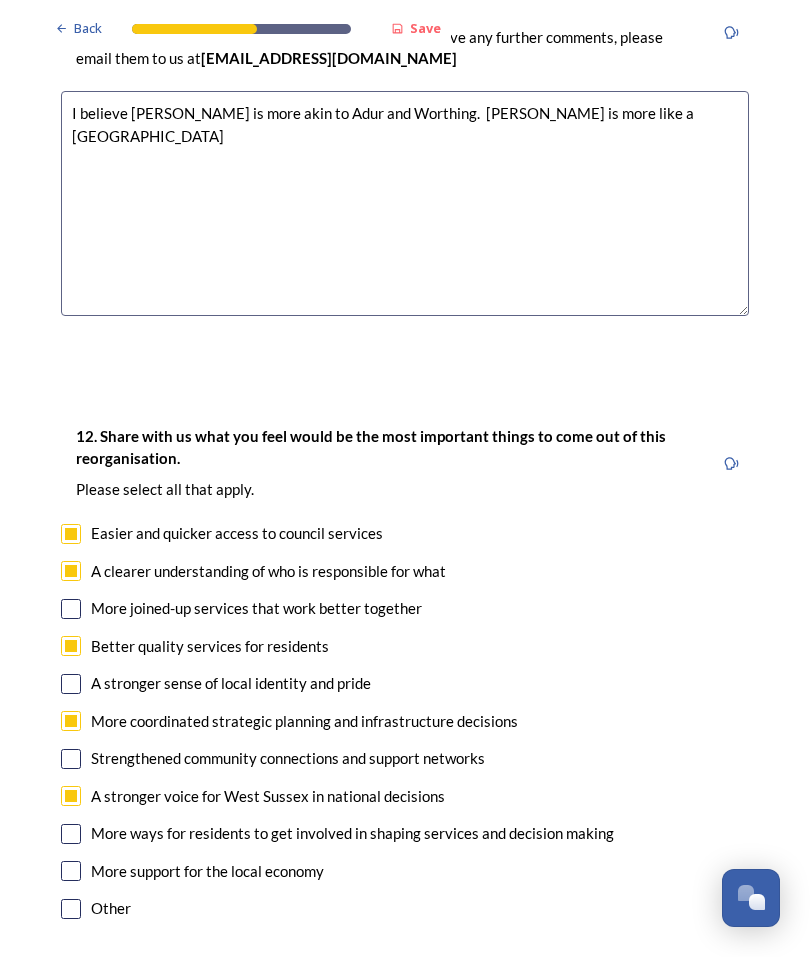 scroll, scrollTop: 3365, scrollLeft: 0, axis: vertical 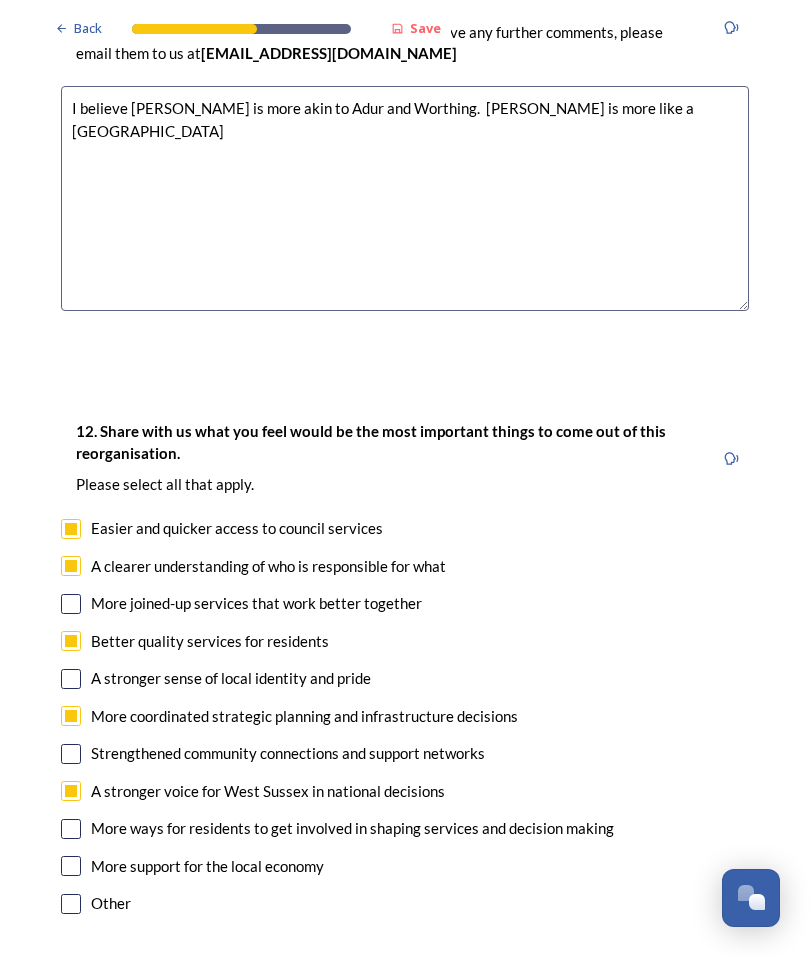 click at bounding box center (71, 867) 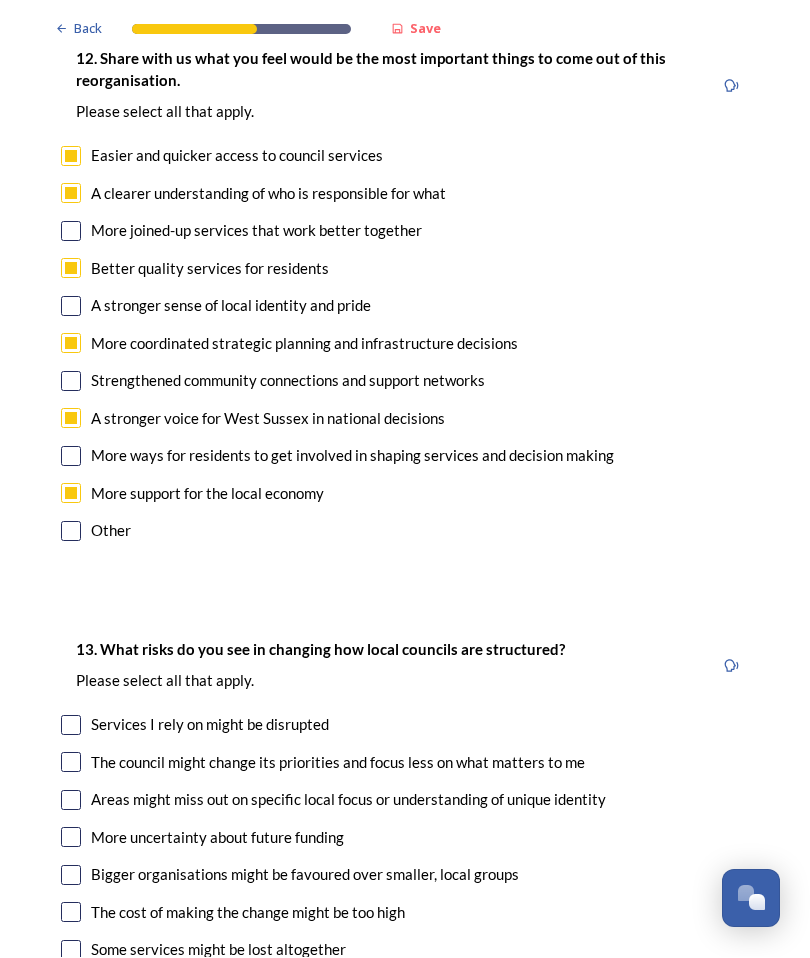 scroll, scrollTop: 3738, scrollLeft: 0, axis: vertical 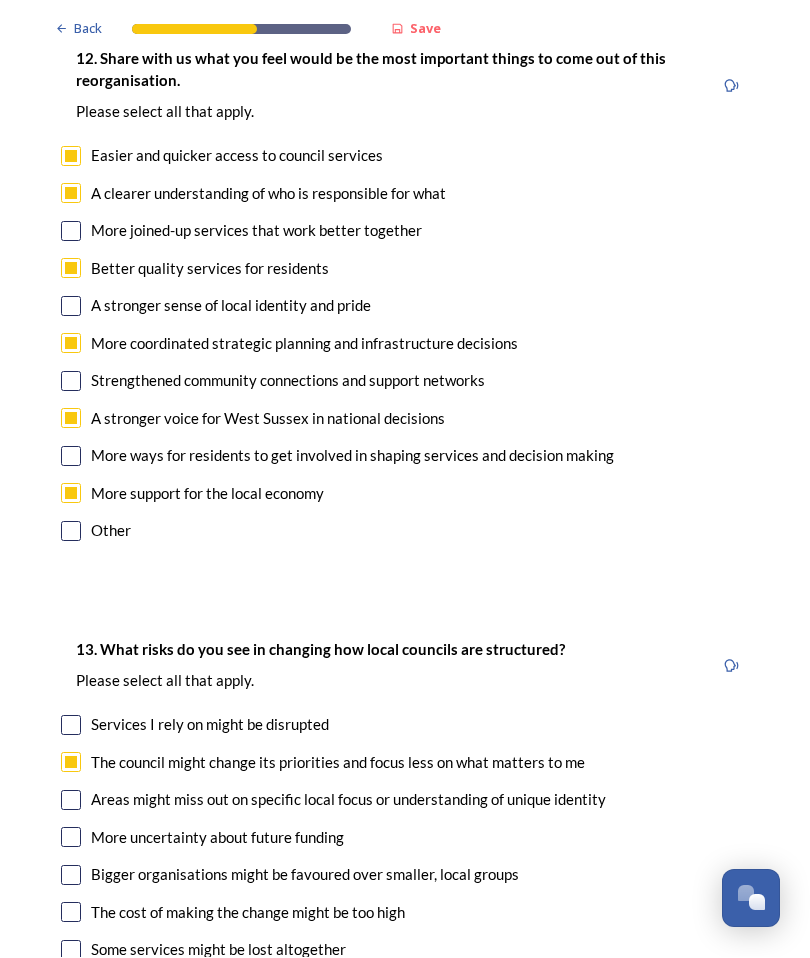 click at bounding box center (71, 876) 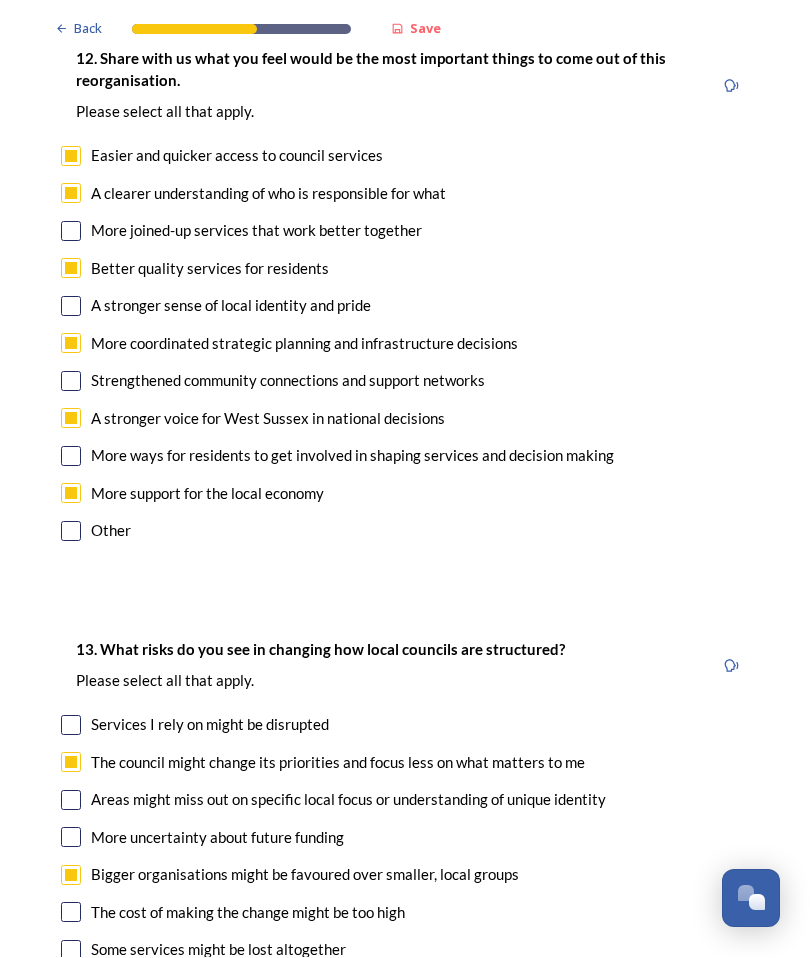 click on "The cost of making the change might be too high" at bounding box center (248, 913) 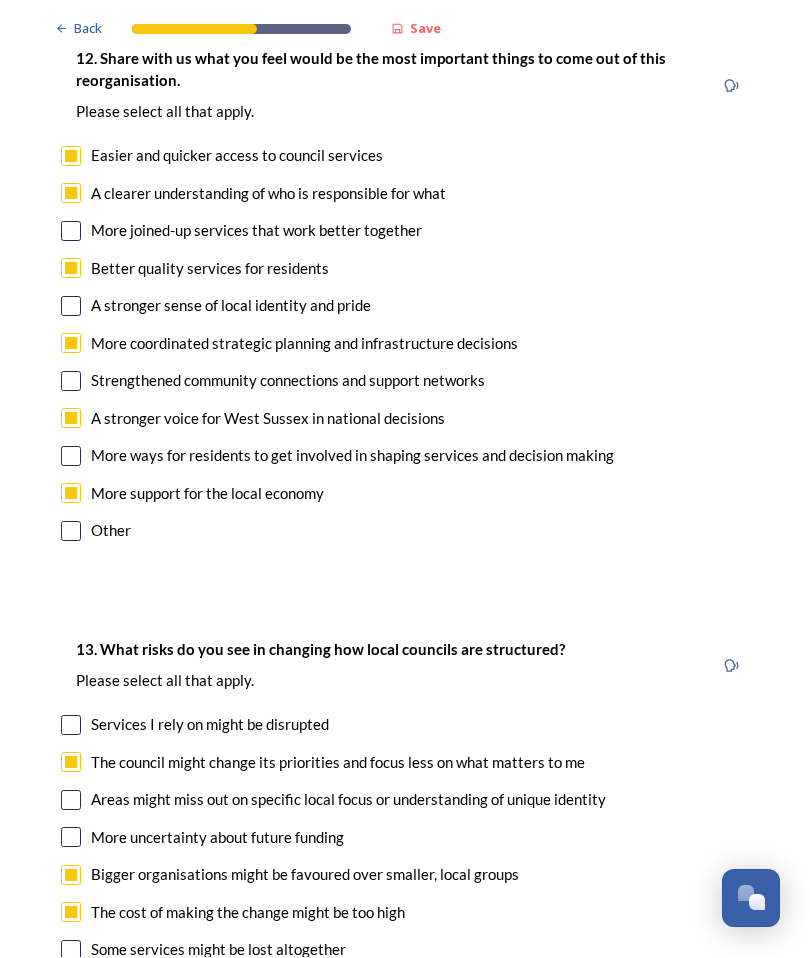 checkbox on "true" 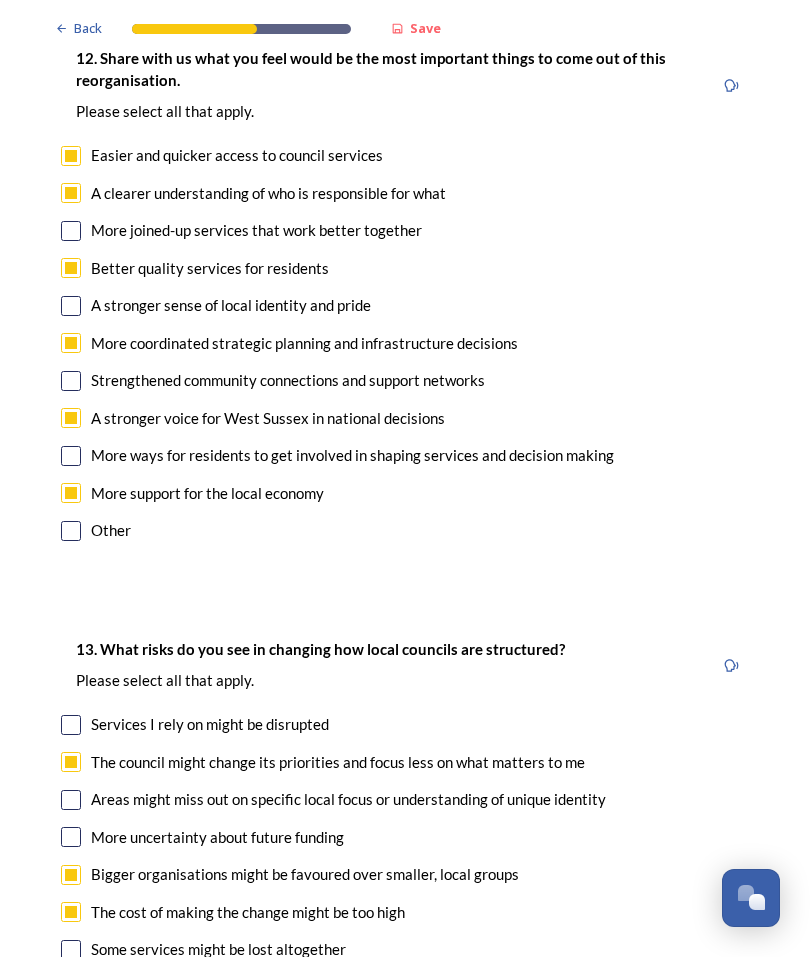 click at bounding box center [71, 951] 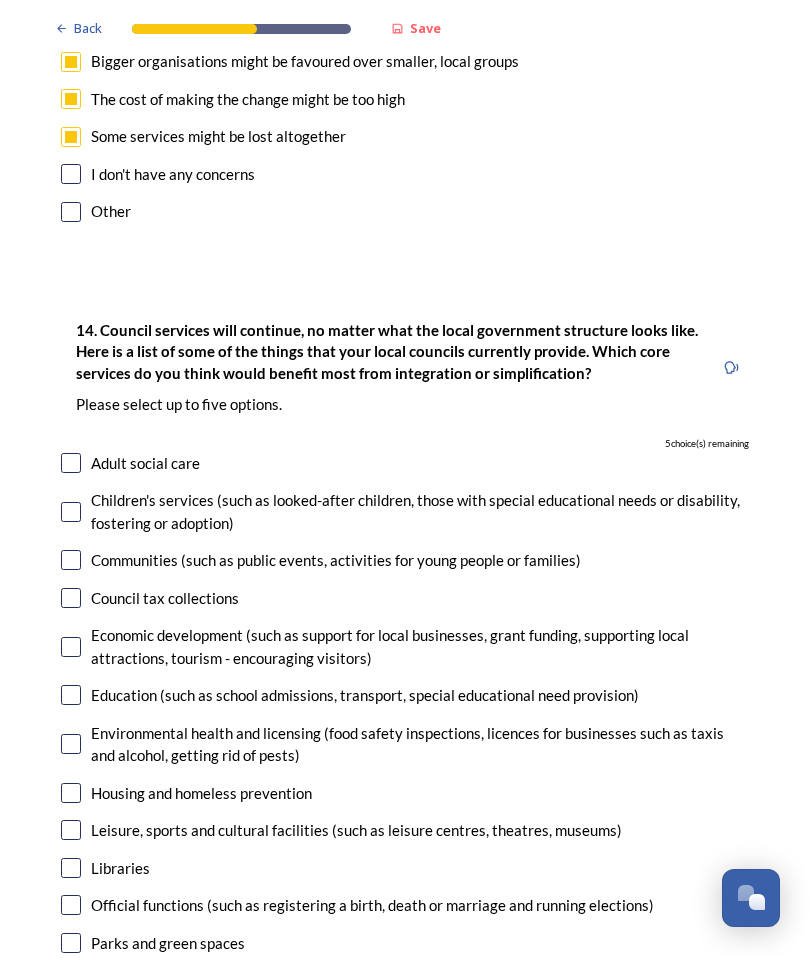 scroll, scrollTop: 4551, scrollLeft: 0, axis: vertical 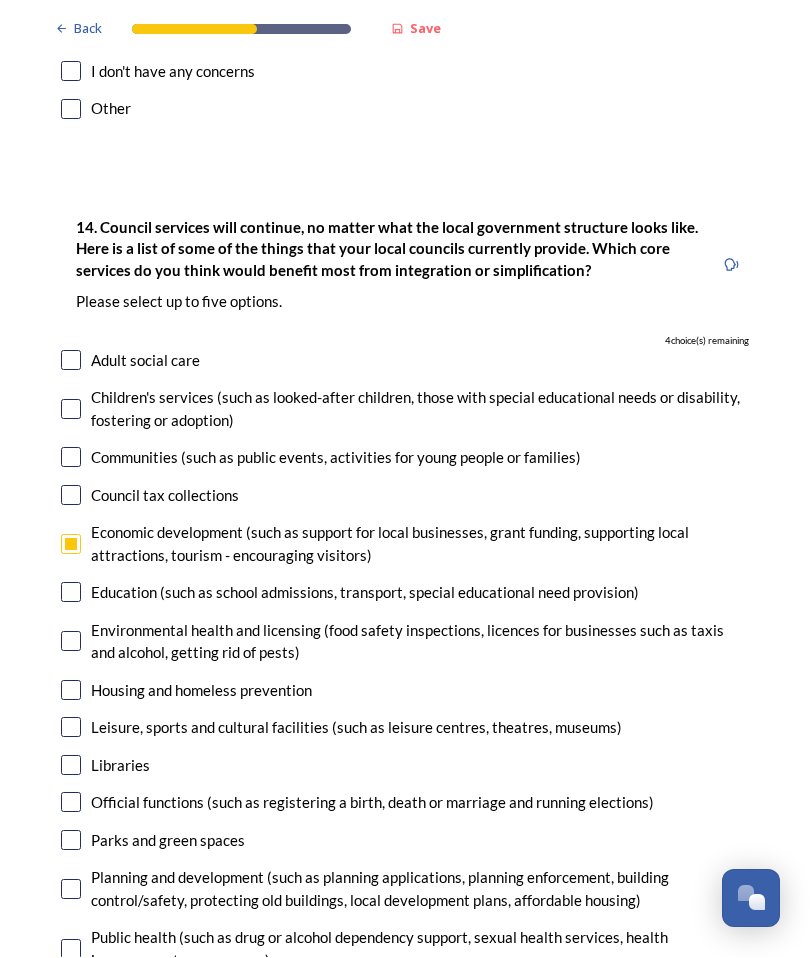click at bounding box center (71, 841) 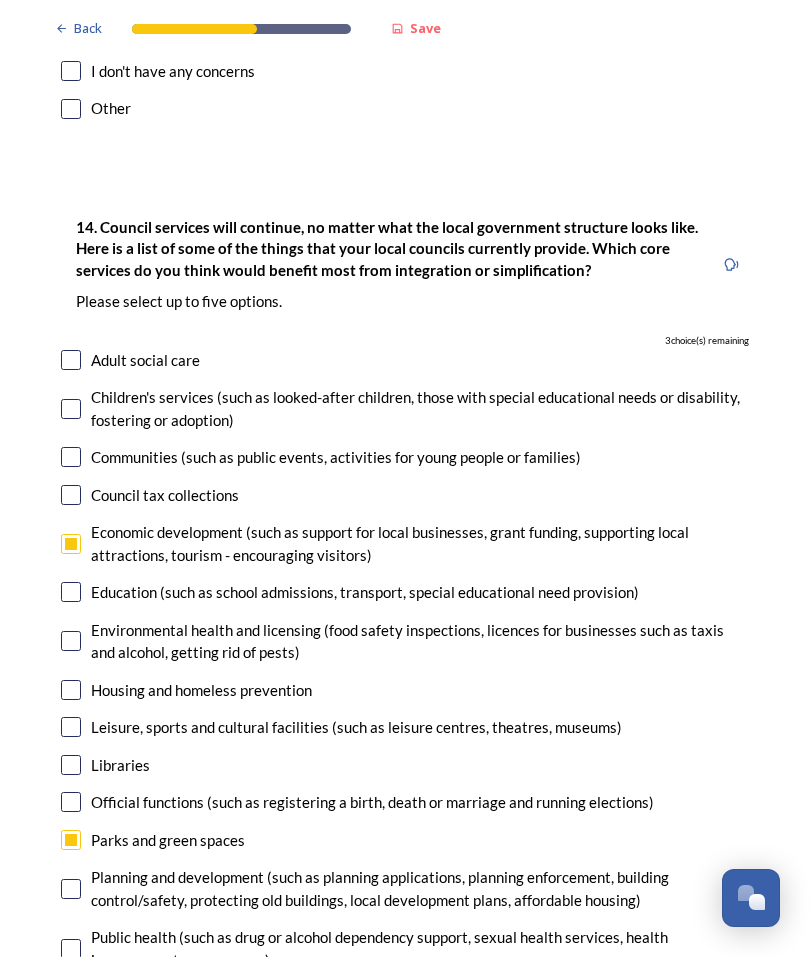 click on "Planning and development (such as planning applications, planning enforcement, building control/safety, protecting old buildings, local development plans, affordable housing)" at bounding box center (405, 889) 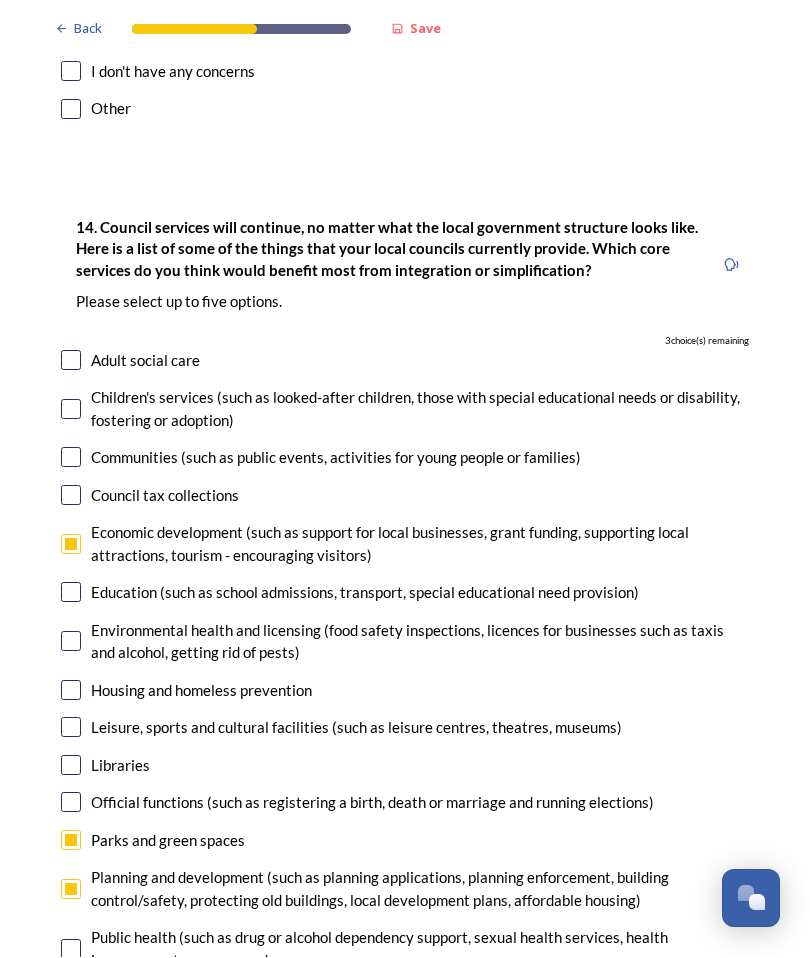 checkbox on "true" 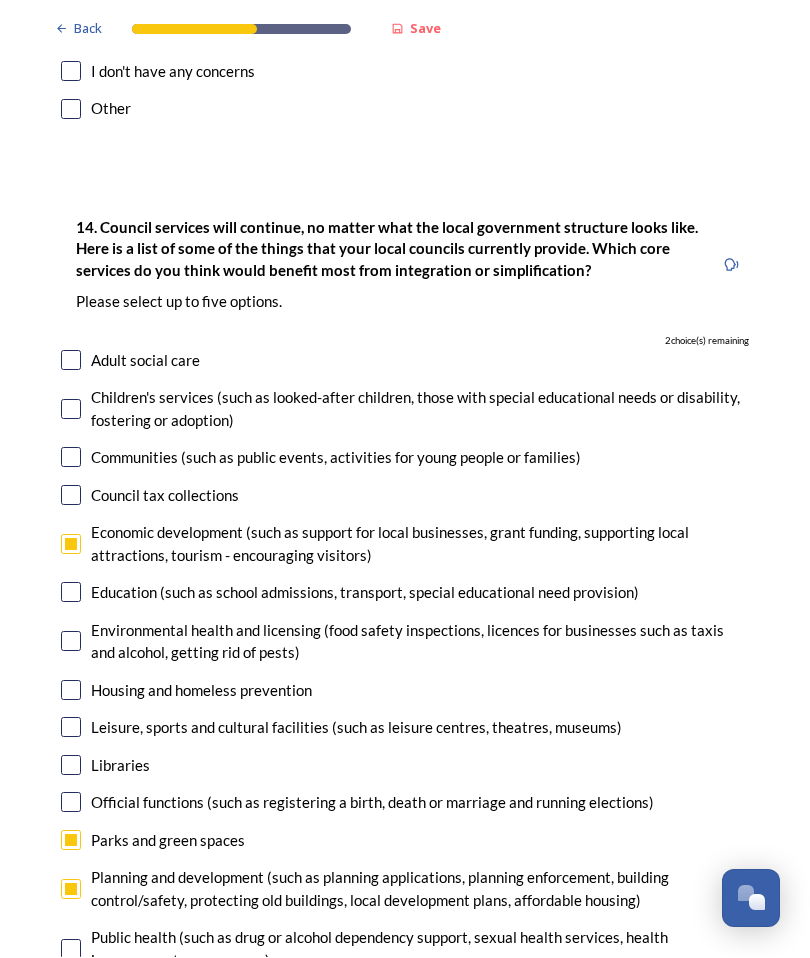 click at bounding box center [71, 841] 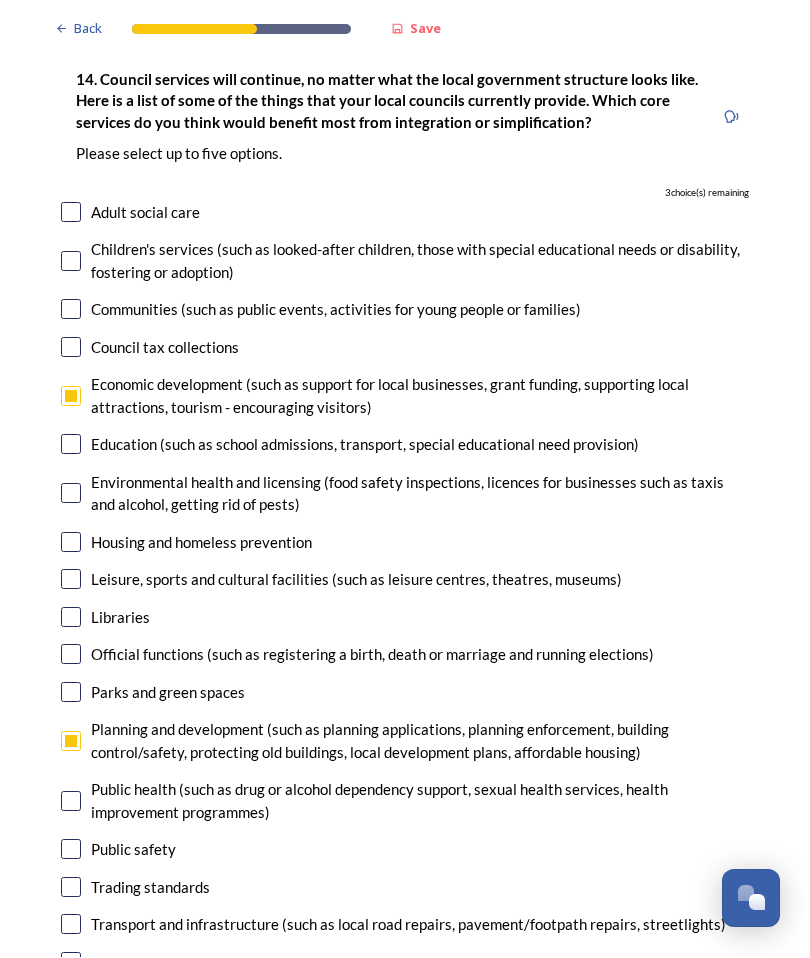 scroll, scrollTop: 4804, scrollLeft: 0, axis: vertical 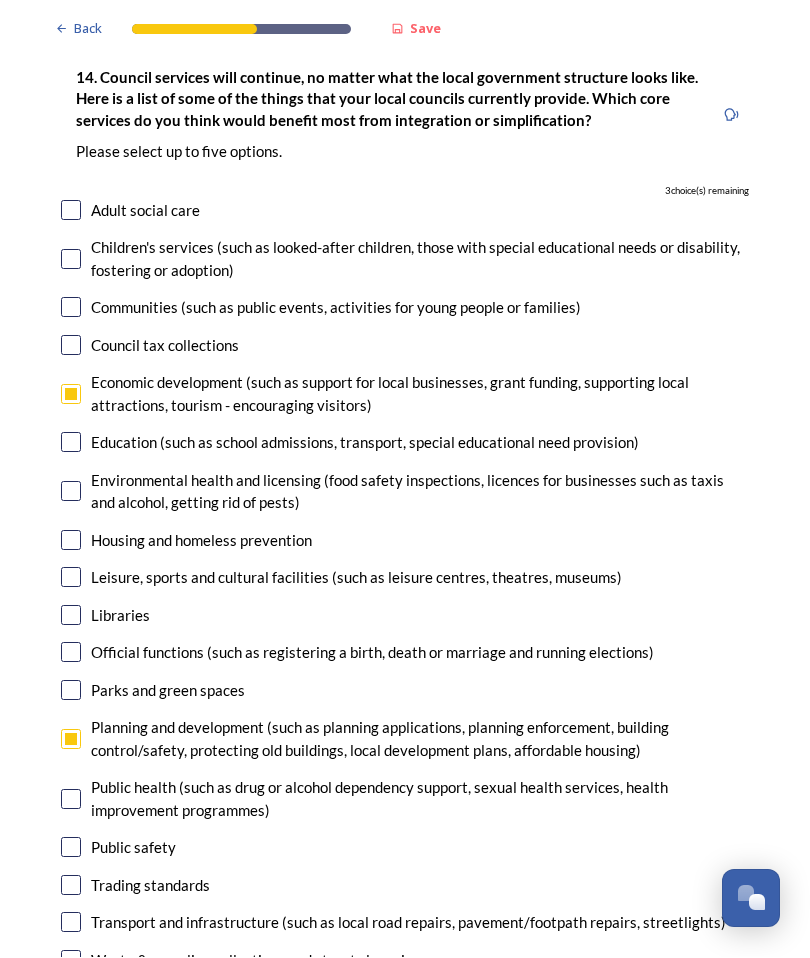 click on "Transport and infrastructure (such as local road repairs, pavement/footpath repairs, streetlights)" at bounding box center (405, 923) 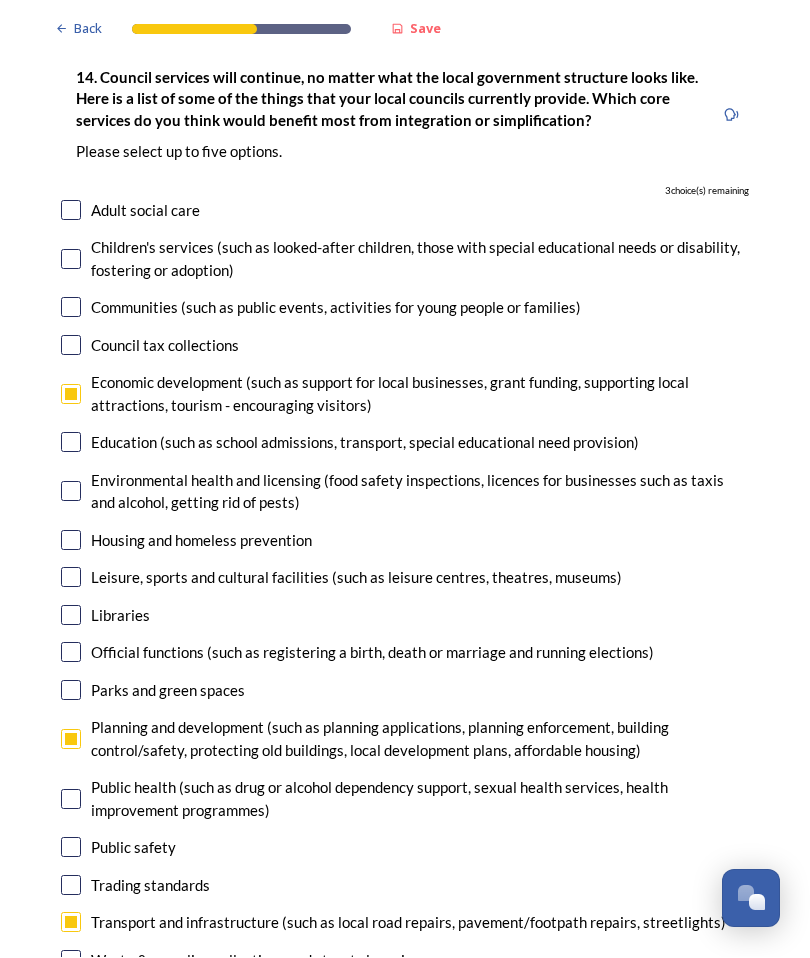 checkbox on "true" 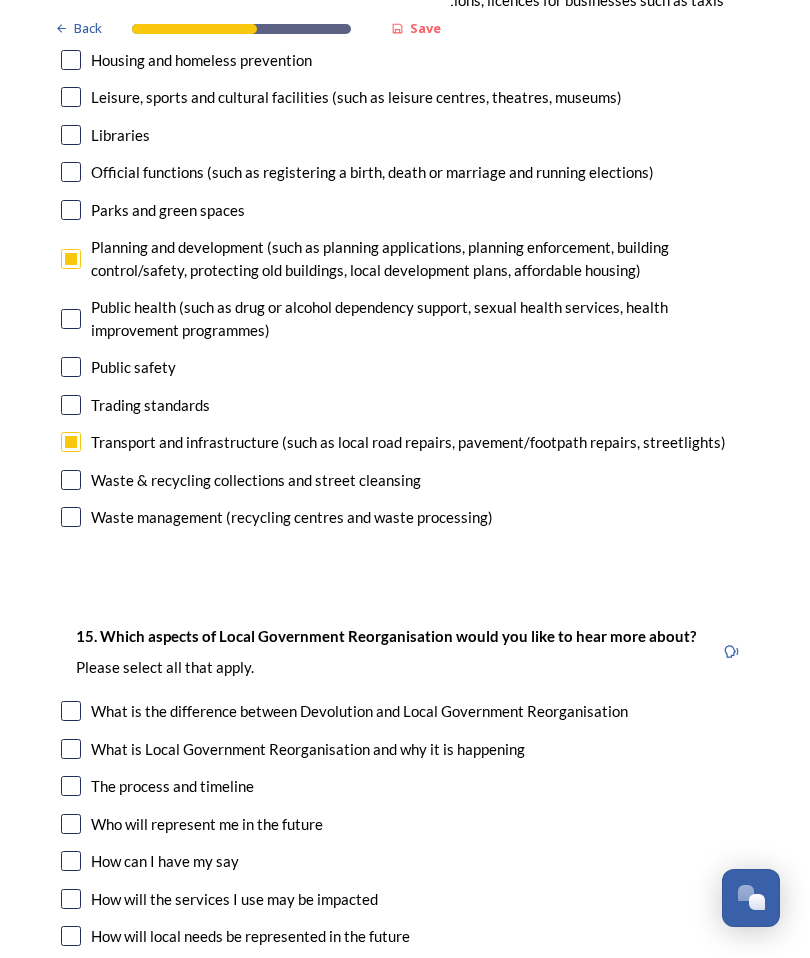 scroll, scrollTop: 5287, scrollLeft: 0, axis: vertical 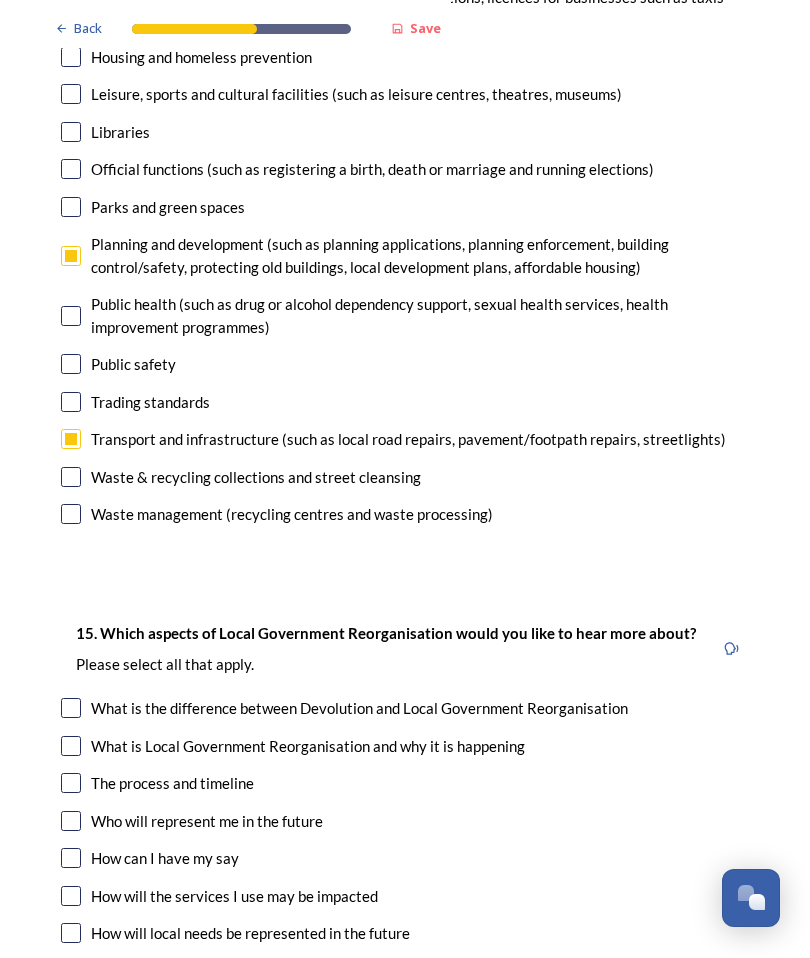 click at bounding box center (71, 747) 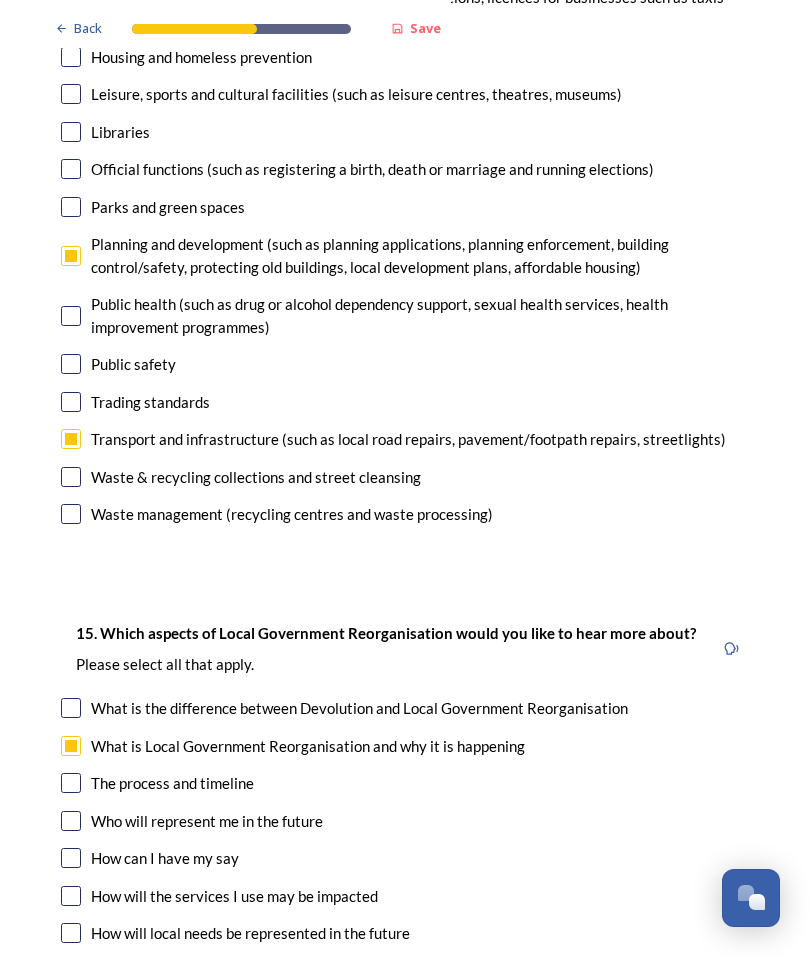 click at bounding box center [71, 784] 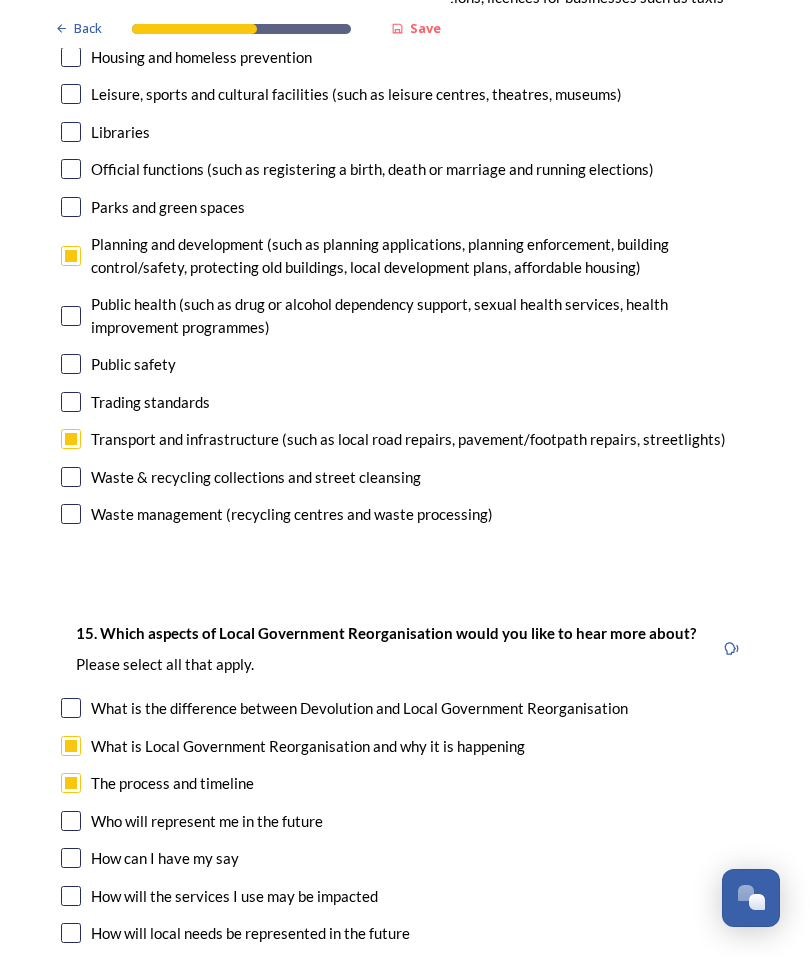 click on "What will be the financial impact be for the taxpayer" at bounding box center (262, 972) 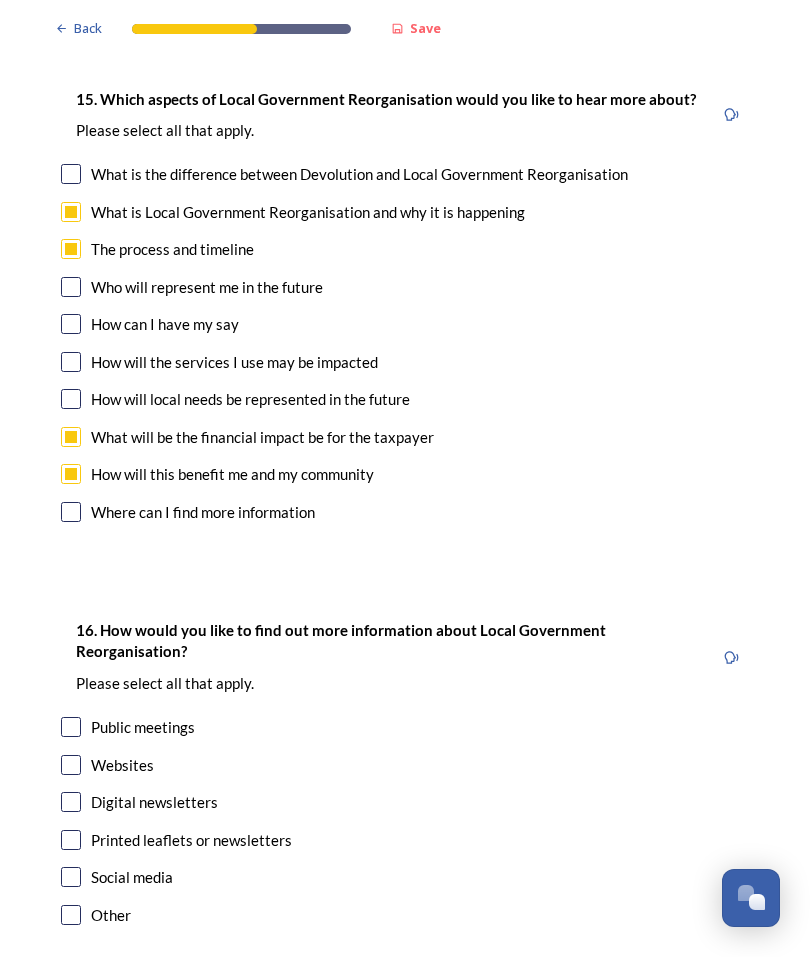 scroll, scrollTop: 5820, scrollLeft: 0, axis: vertical 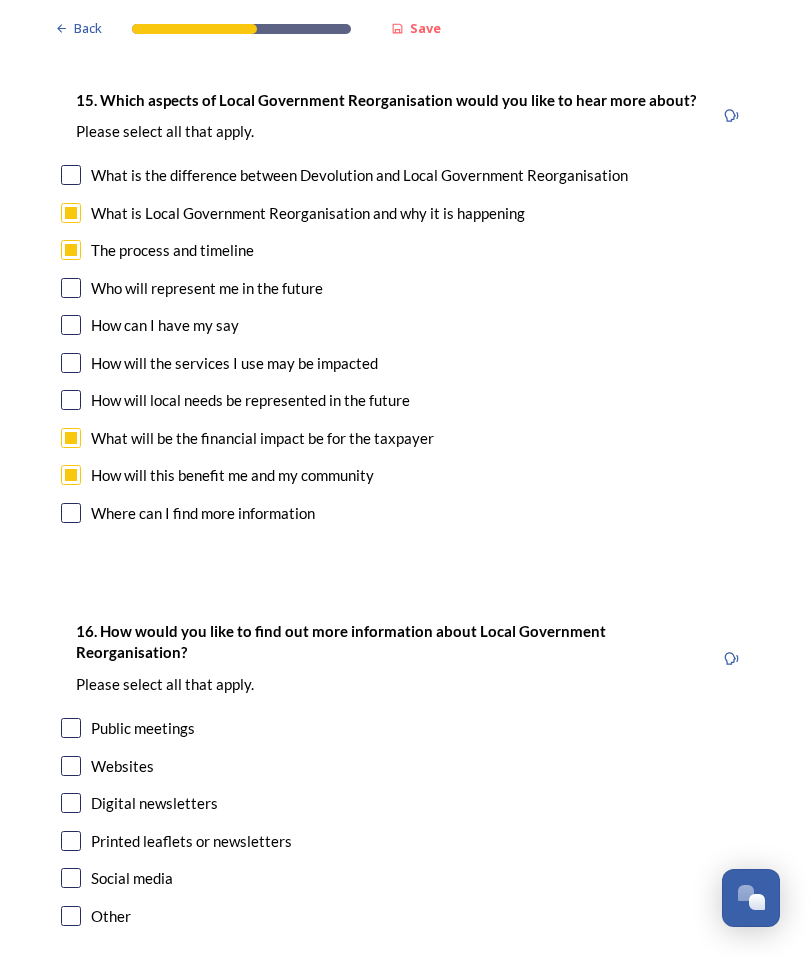 click at bounding box center (71, 767) 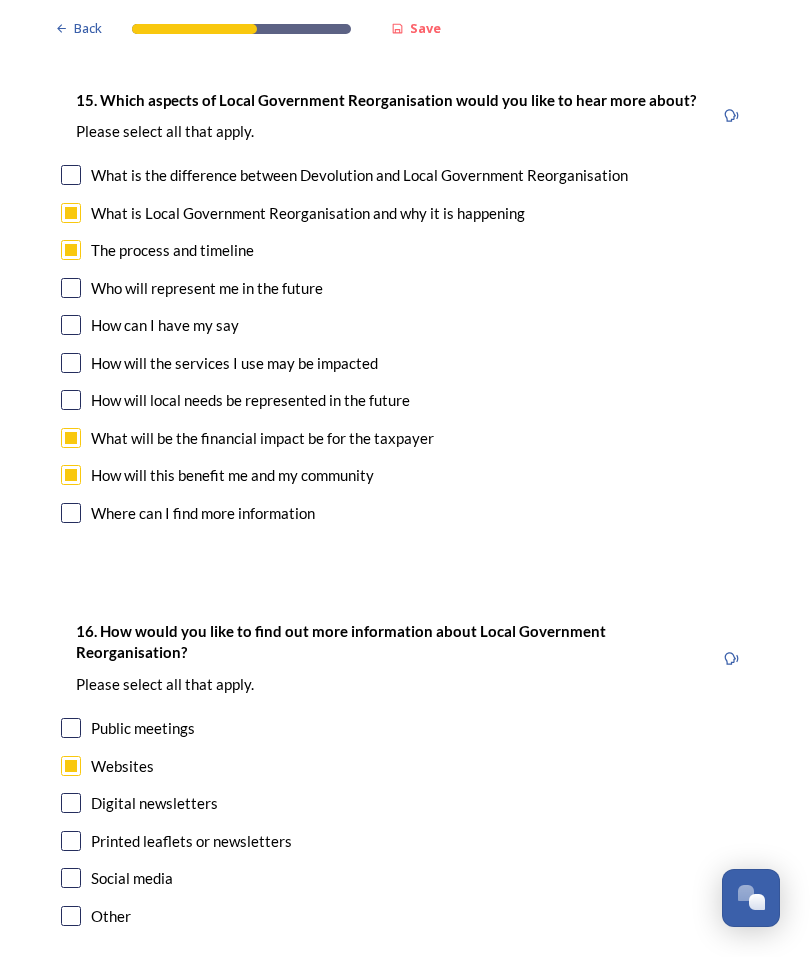 click on "Continue" at bounding box center (405, 1027) 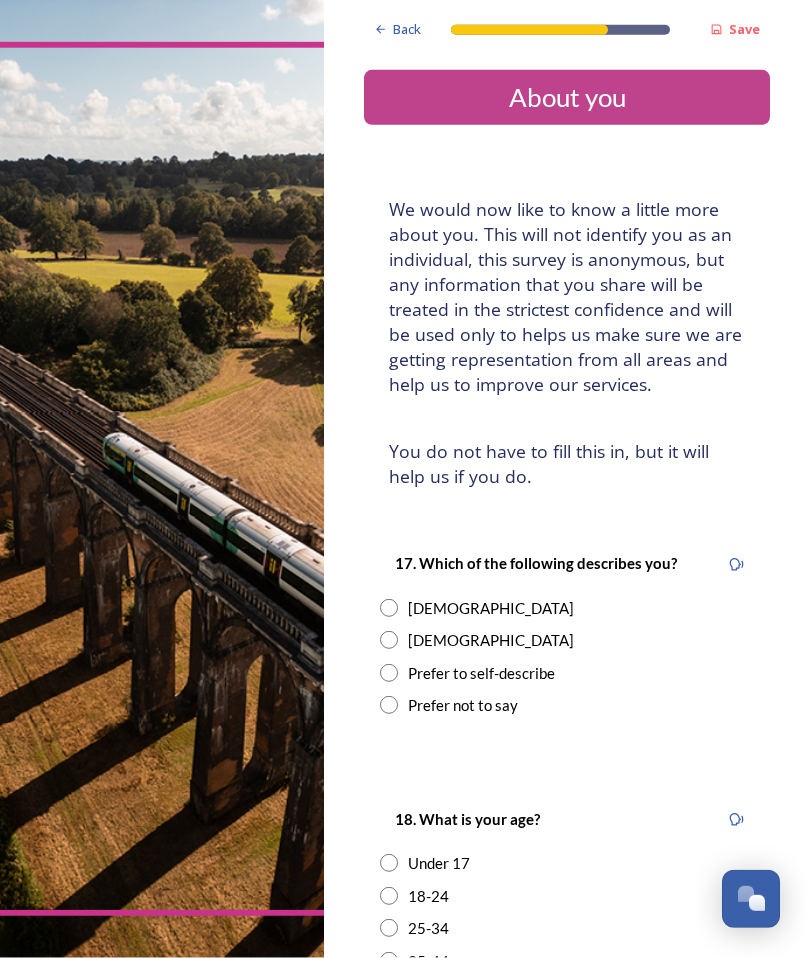 scroll, scrollTop: 25, scrollLeft: 0, axis: vertical 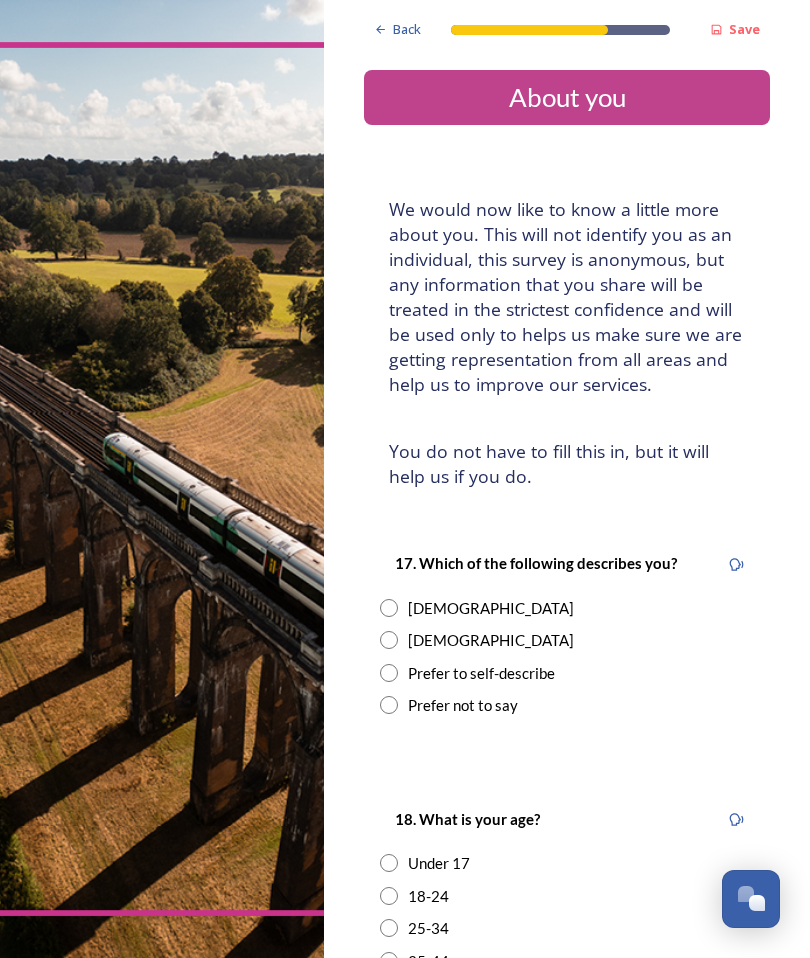 click at bounding box center [389, 640] 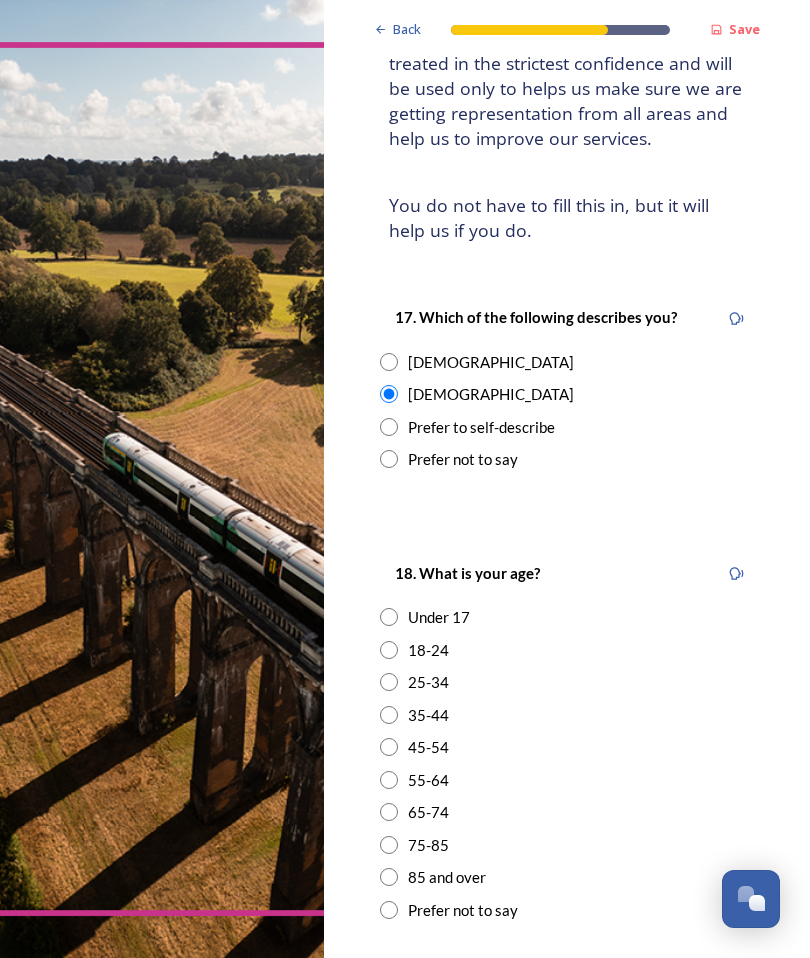 scroll, scrollTop: 248, scrollLeft: 0, axis: vertical 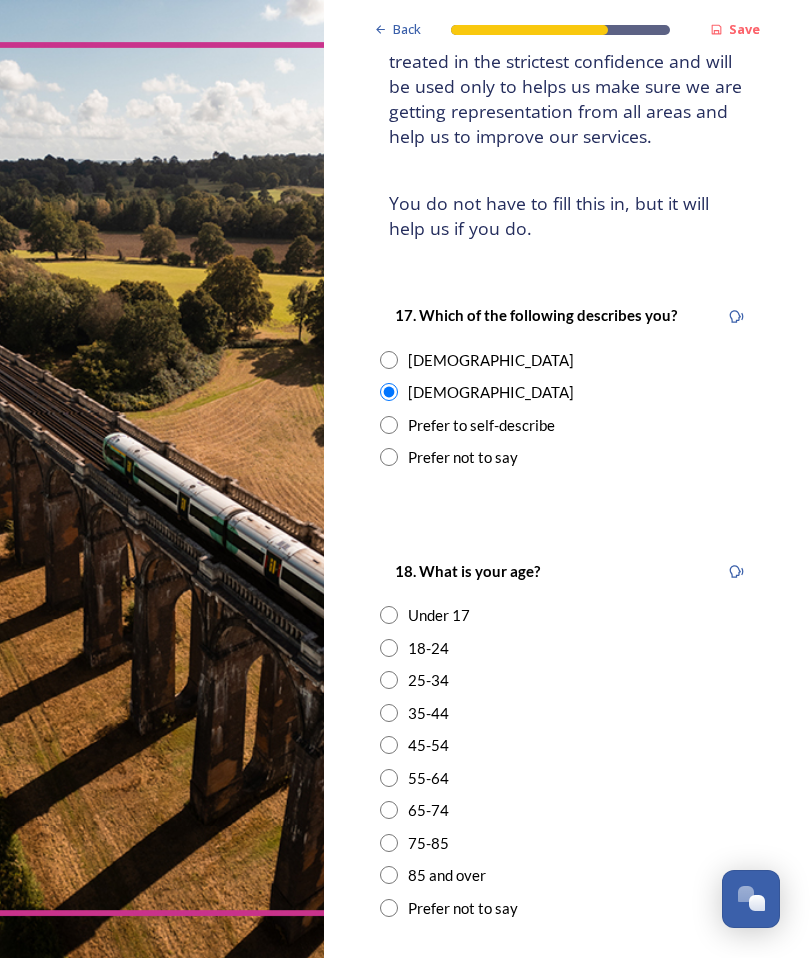 click at bounding box center (389, 810) 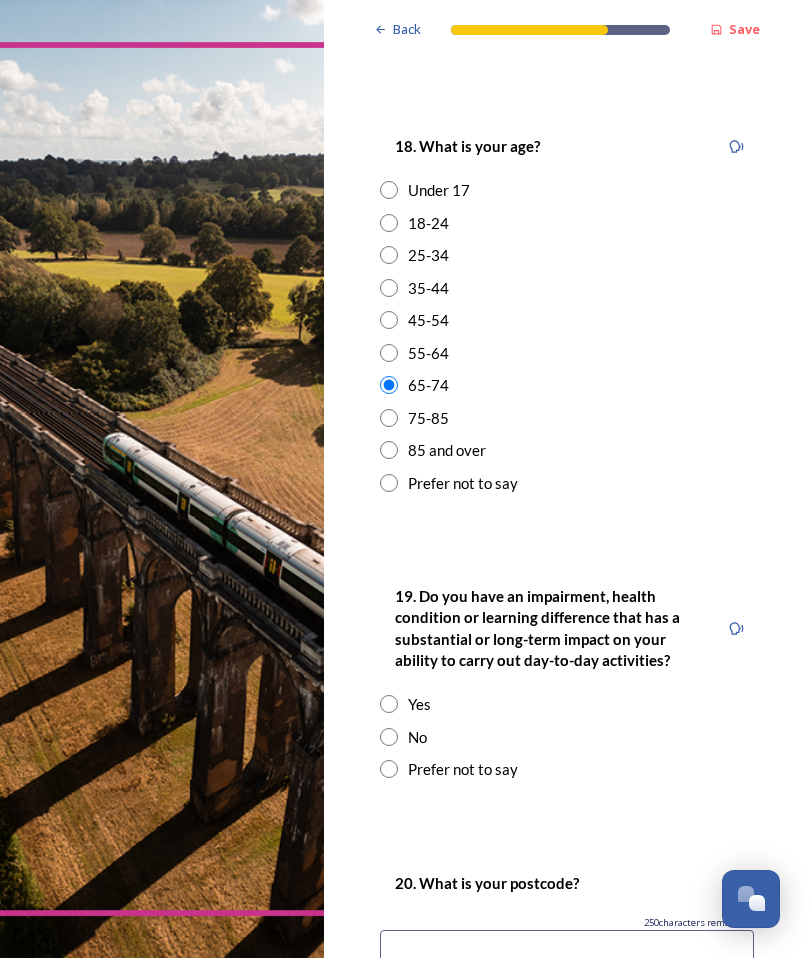 scroll, scrollTop: 674, scrollLeft: 0, axis: vertical 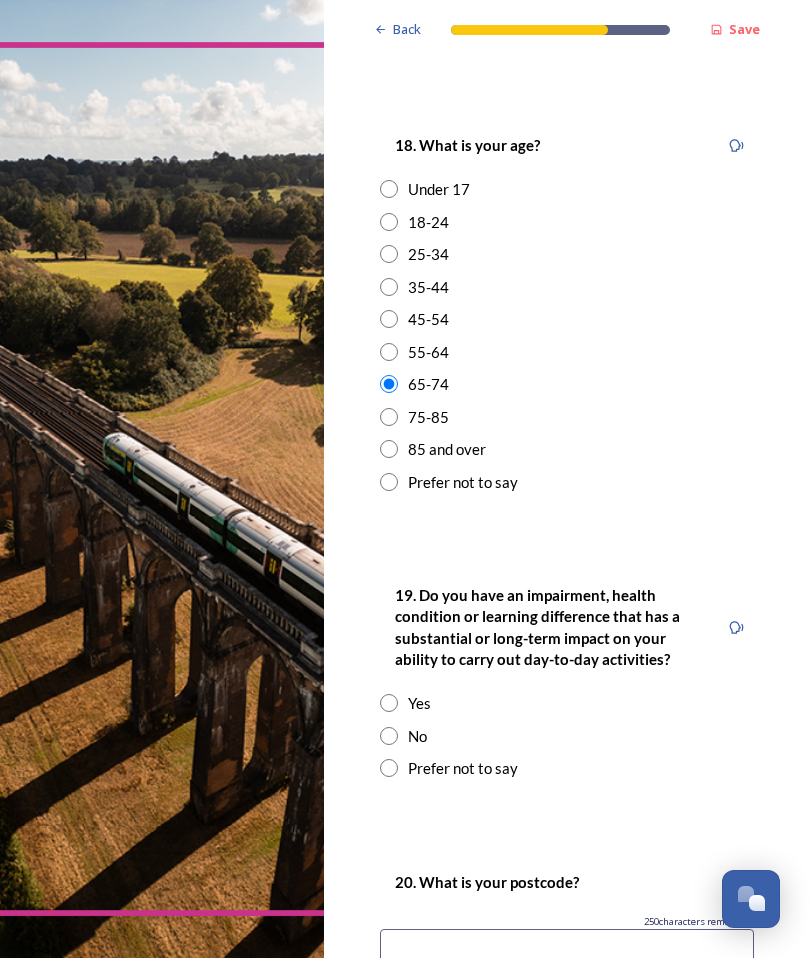 click at bounding box center [389, 736] 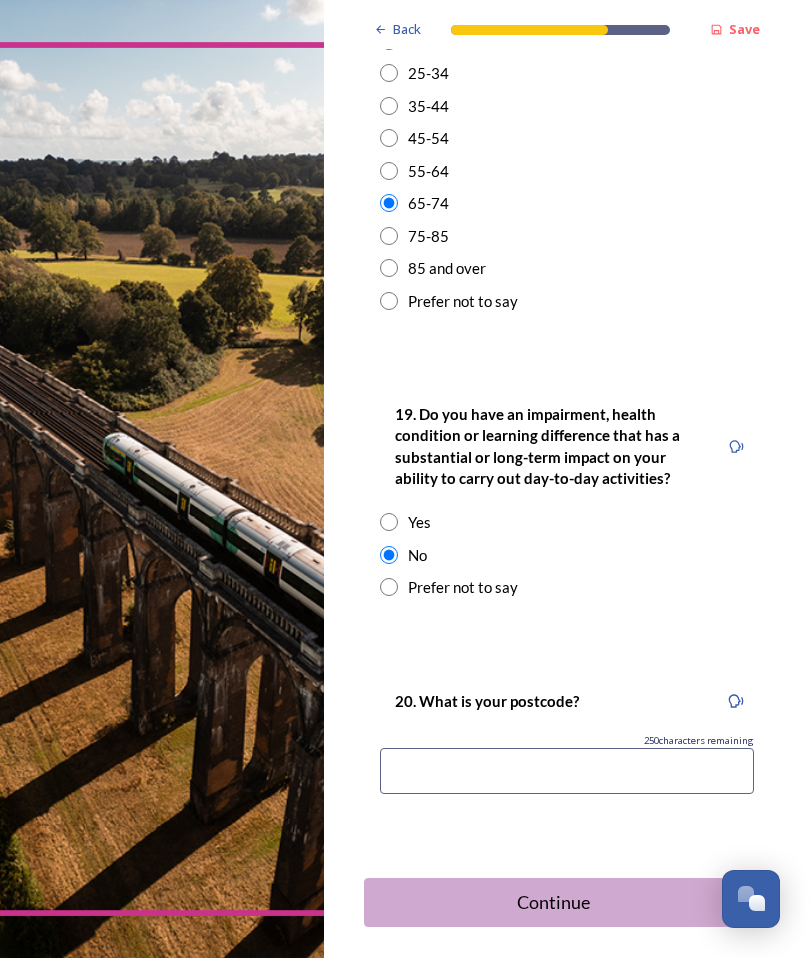 scroll, scrollTop: 854, scrollLeft: 0, axis: vertical 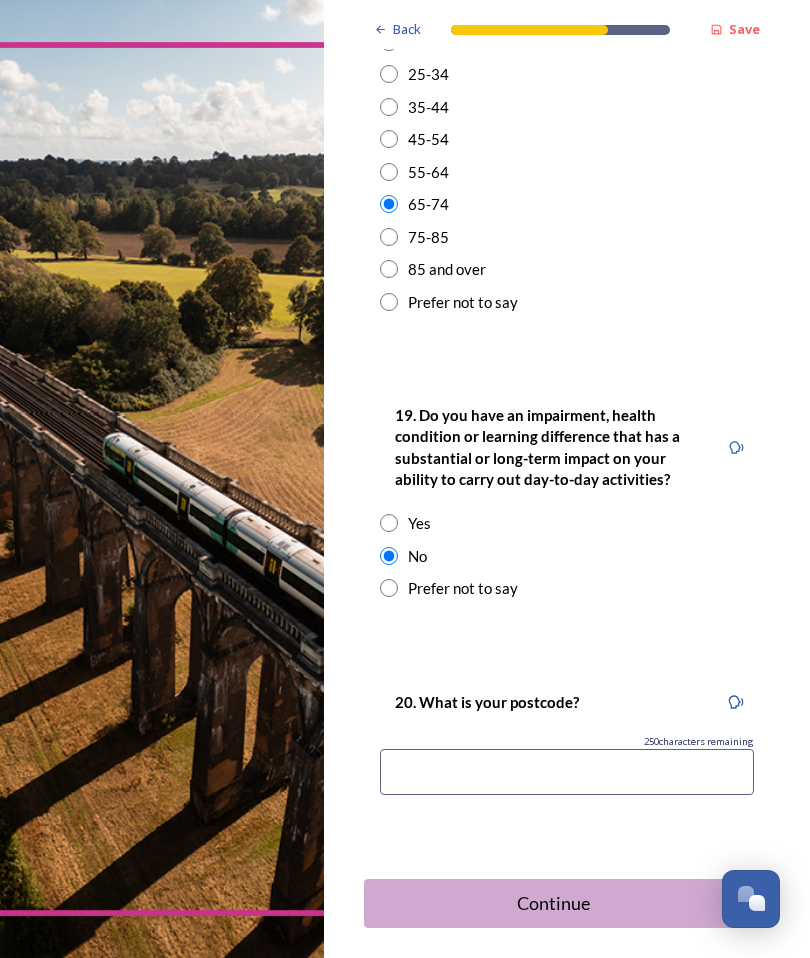 click at bounding box center [567, 772] 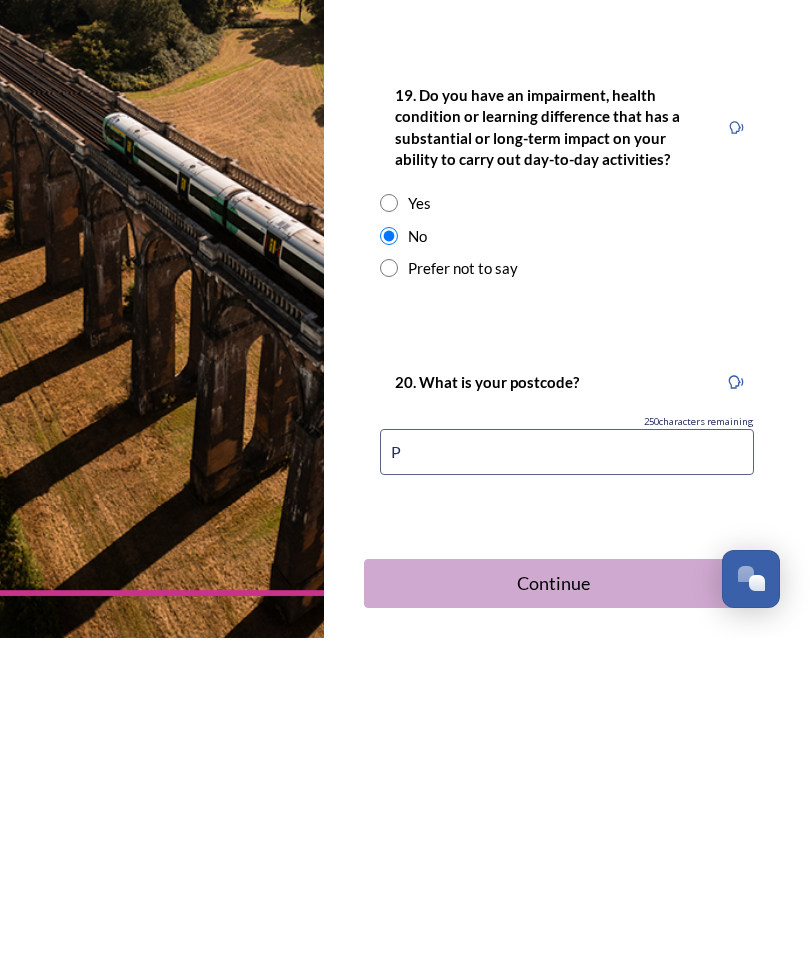 scroll, scrollTop: 73, scrollLeft: 0, axis: vertical 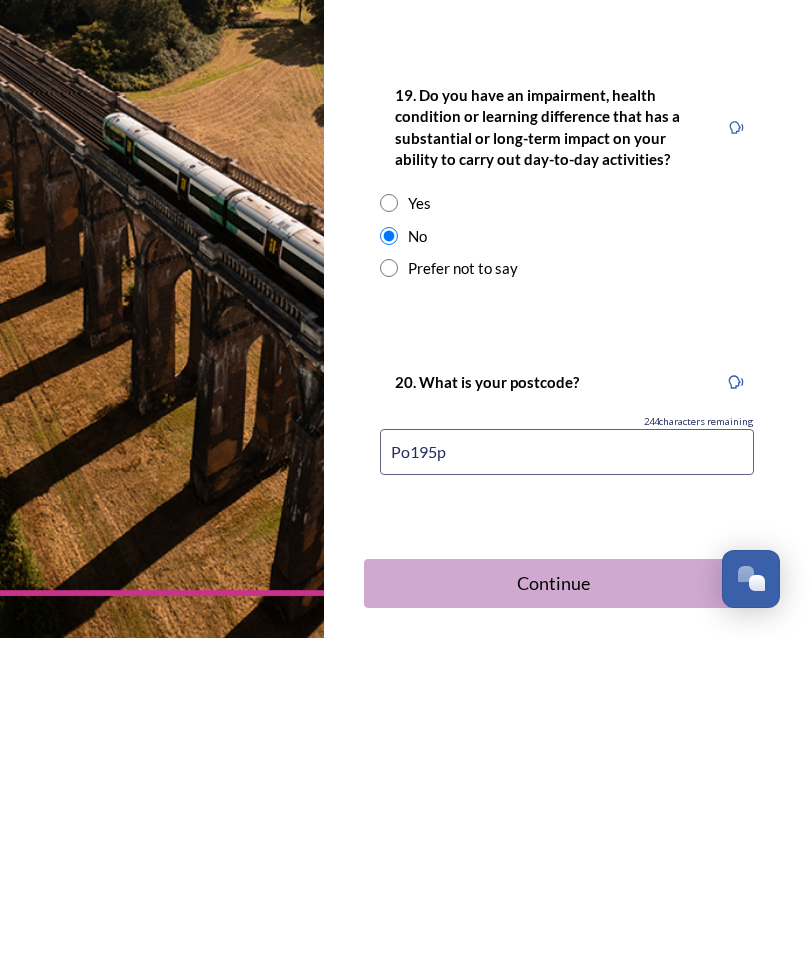type on "Po195py" 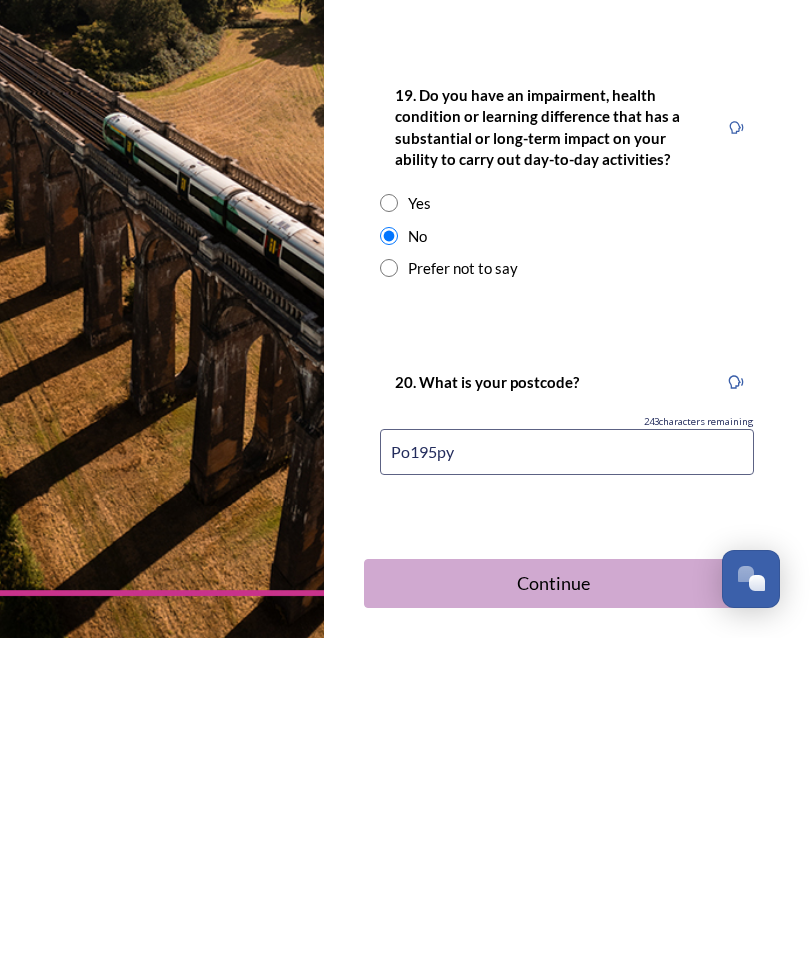 click on "Continue" at bounding box center (553, 903) 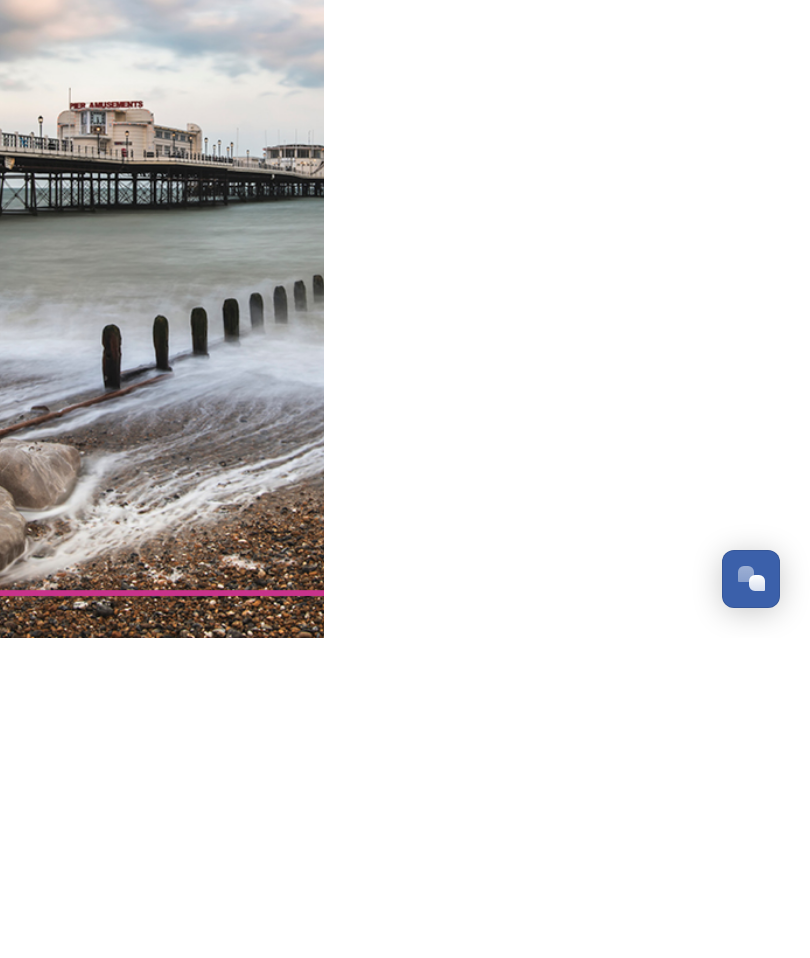 scroll, scrollTop: 0, scrollLeft: 0, axis: both 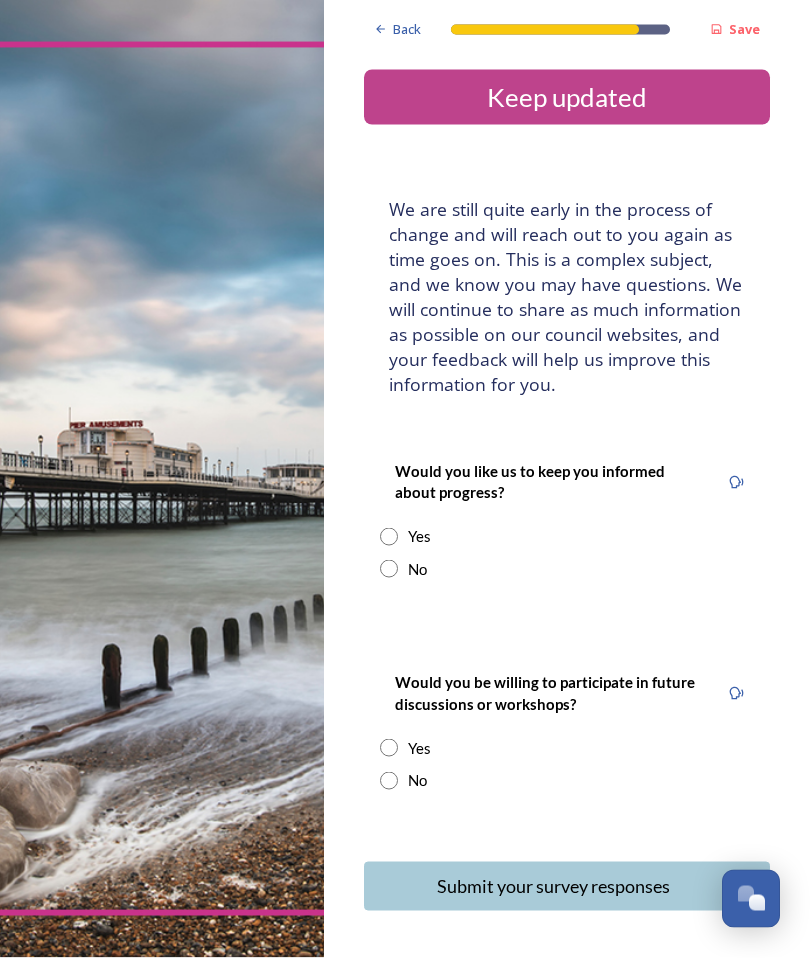 click at bounding box center [389, 569] 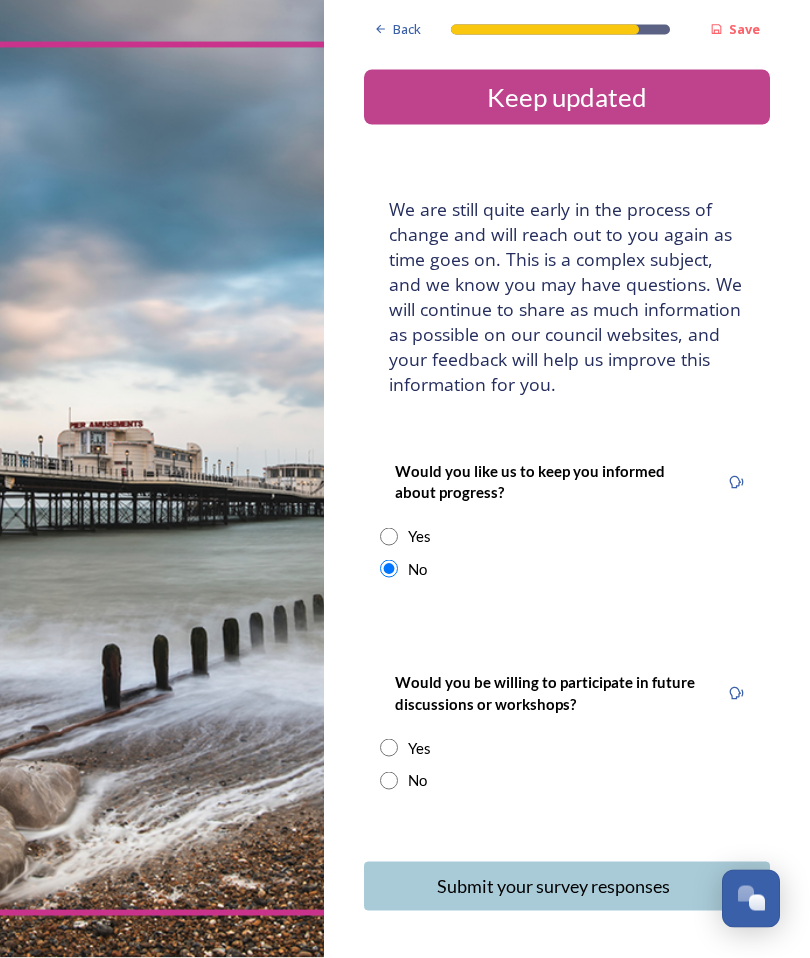click on "Back Save Keep updated We are still quite early in the process of change and will reach out to you again as time goes on. This is a complex subject, and we know you may have questions. We will continue to share as much information as possible on our council websites, and your feedback will help us improve this information for you. Would you like us to keep you informed about progress? Yes No Would you be willing to participate in future discussions or workshops? Yes No Submit your survey responses   Back Powered by" at bounding box center [567, 513] 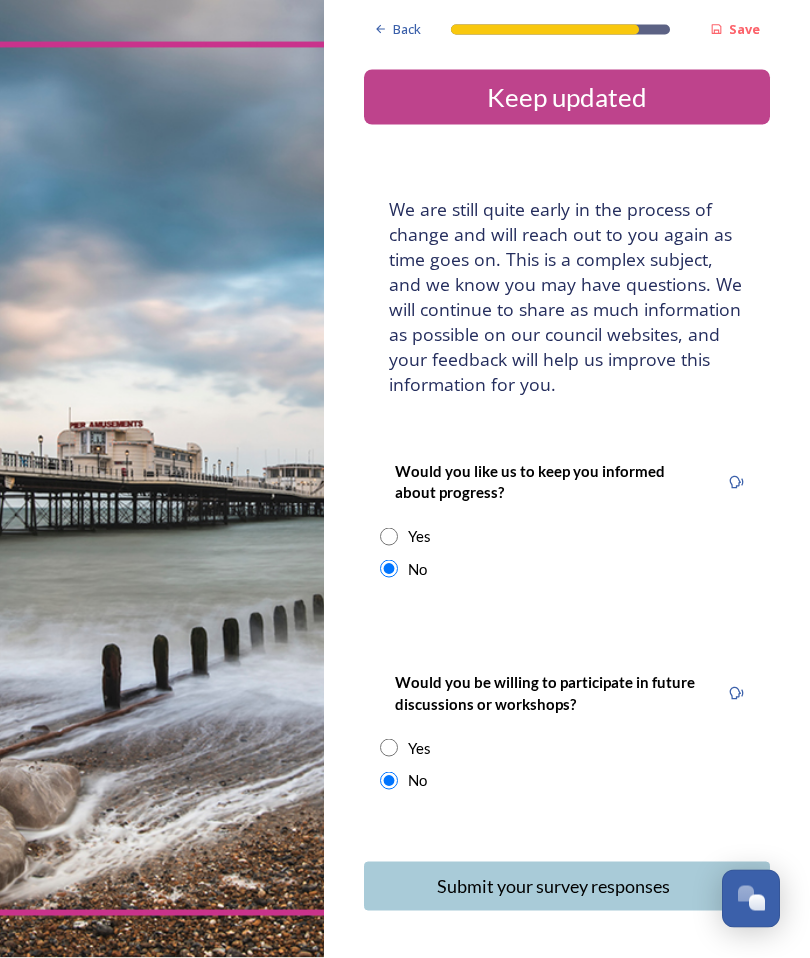 click on "Submit your survey responses" at bounding box center (553, 886) 